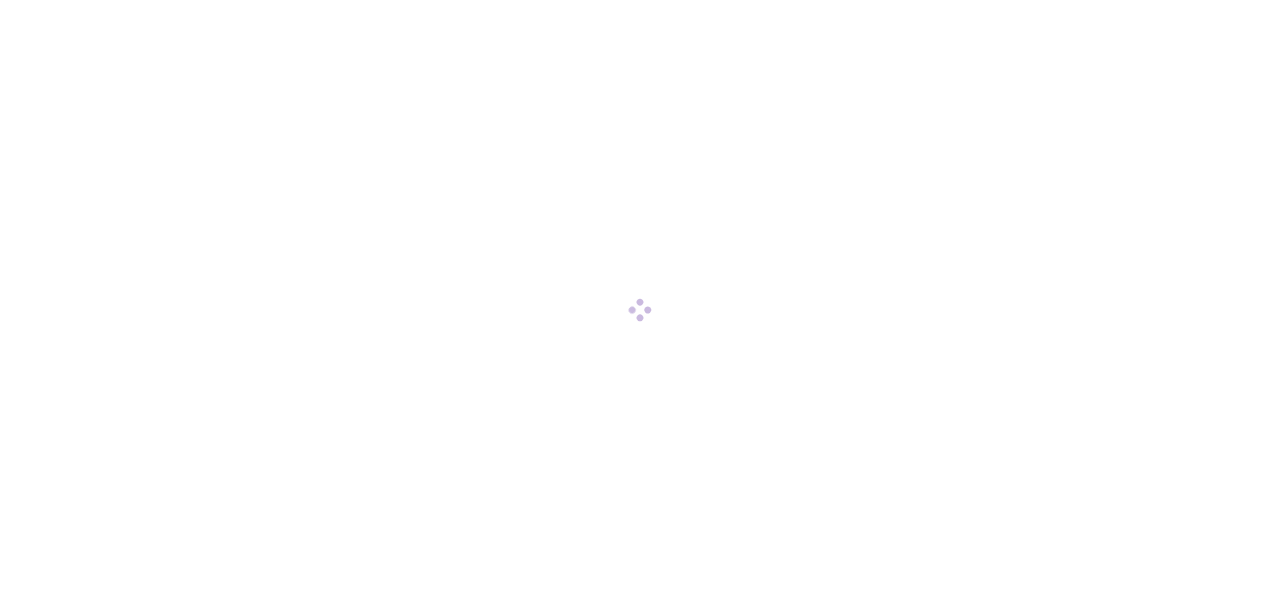 scroll, scrollTop: 0, scrollLeft: 0, axis: both 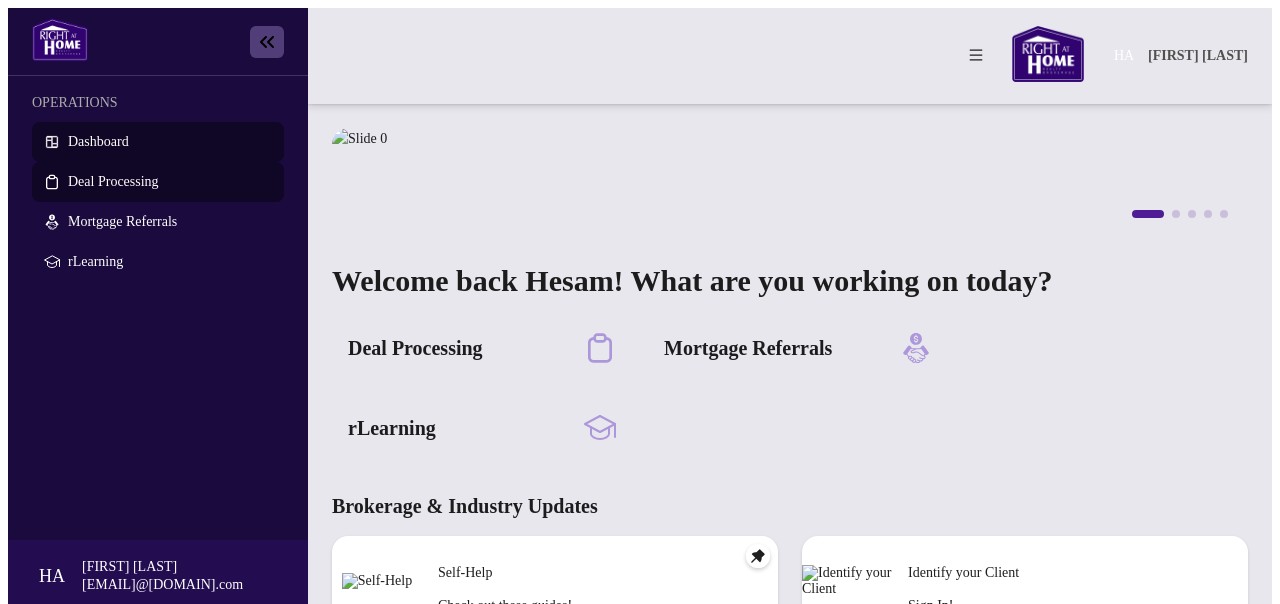click on "Deal Processing" at bounding box center [113, 181] 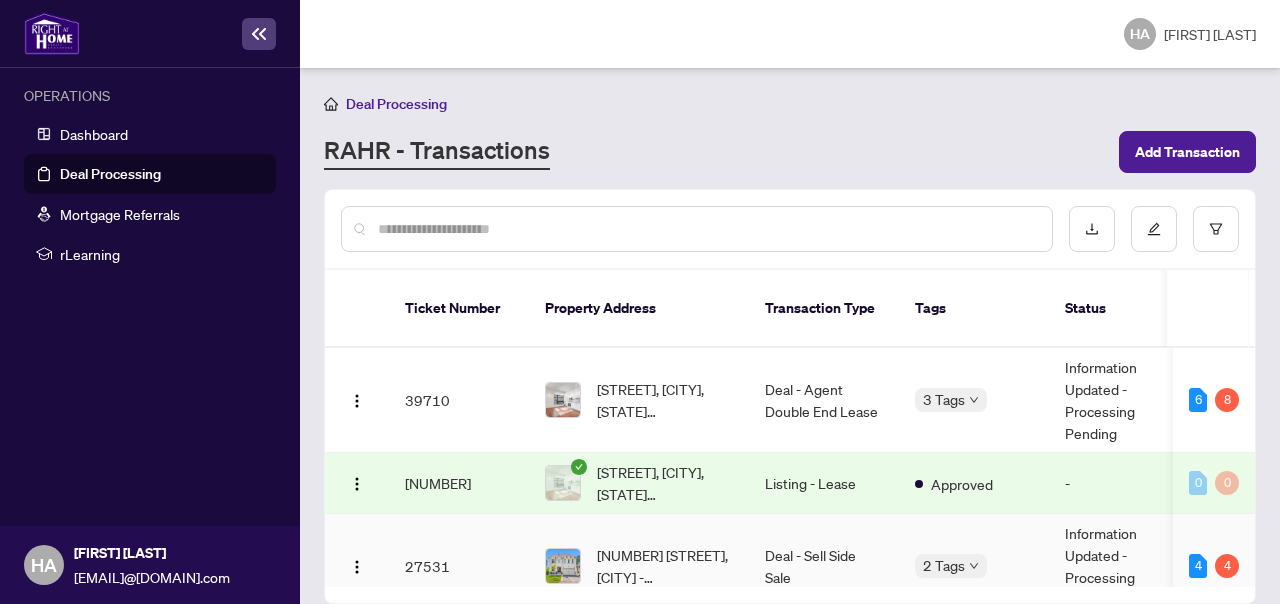 scroll, scrollTop: 1, scrollLeft: 0, axis: vertical 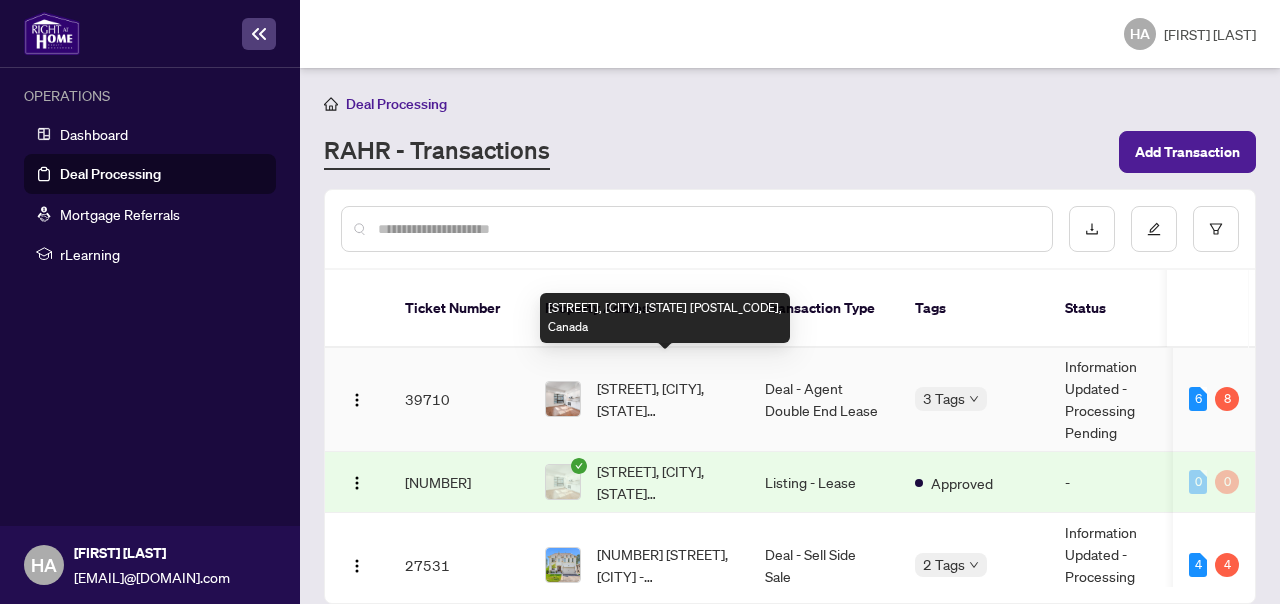 click on "[STREET], [CITY], [STATE] [POSTAL_CODE], Canada" at bounding box center (665, 399) 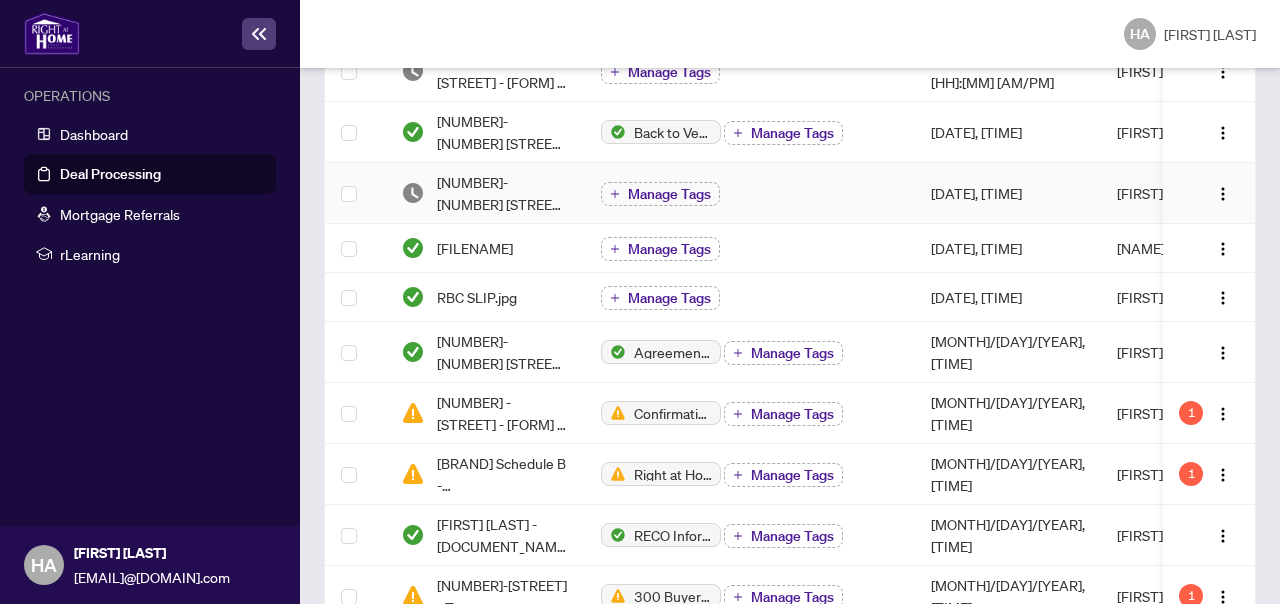 scroll, scrollTop: 816, scrollLeft: 0, axis: vertical 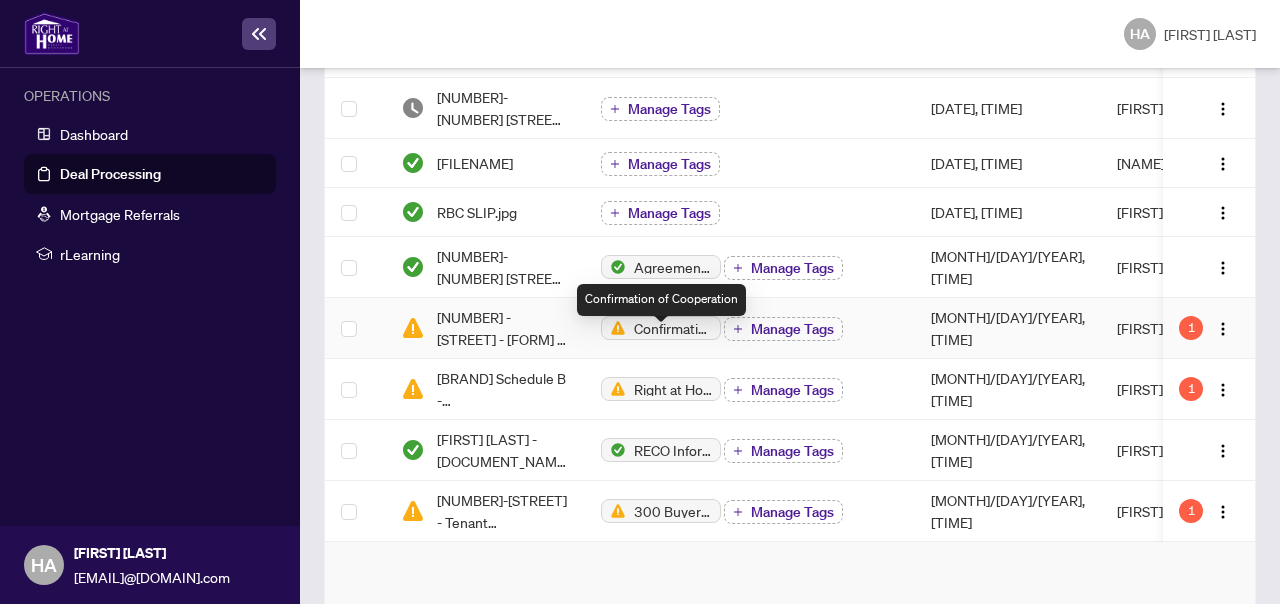 click on "Confirmation of Cooperation" at bounding box center [673, 328] 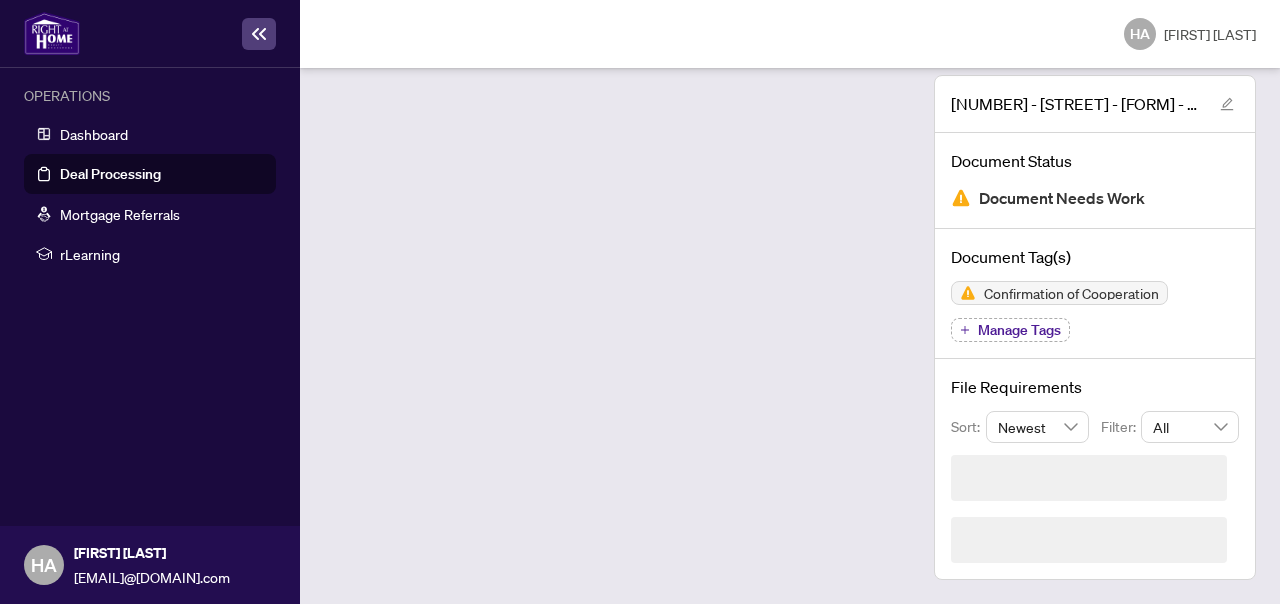 scroll, scrollTop: 112, scrollLeft: 0, axis: vertical 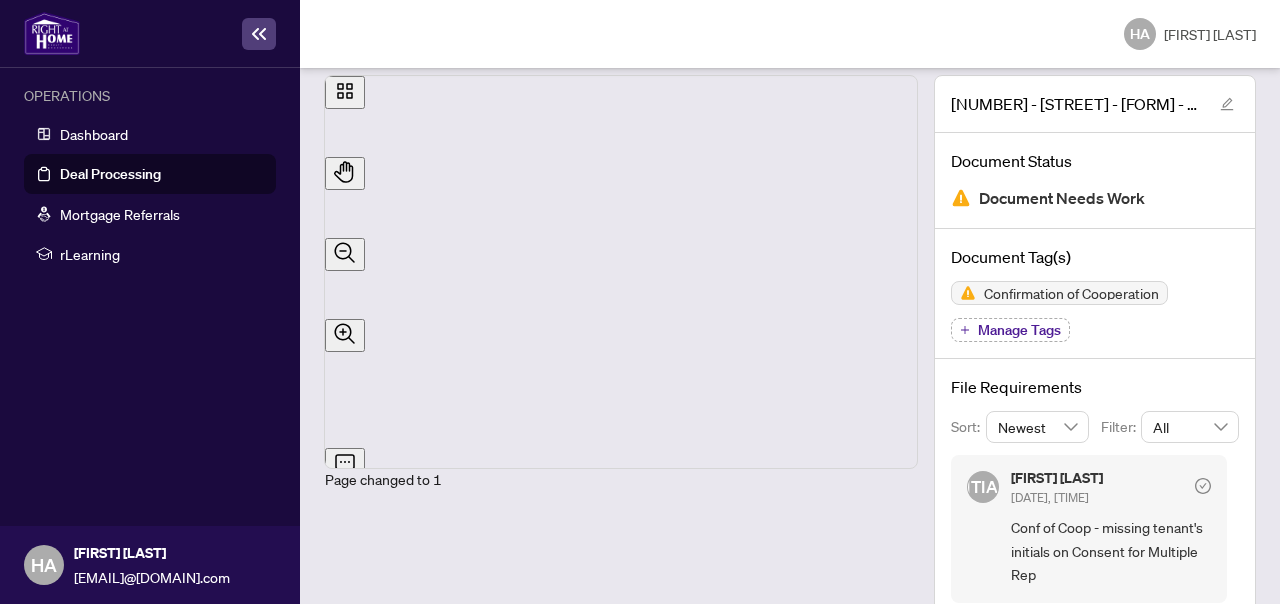 click on "Deal Processing" at bounding box center [110, 174] 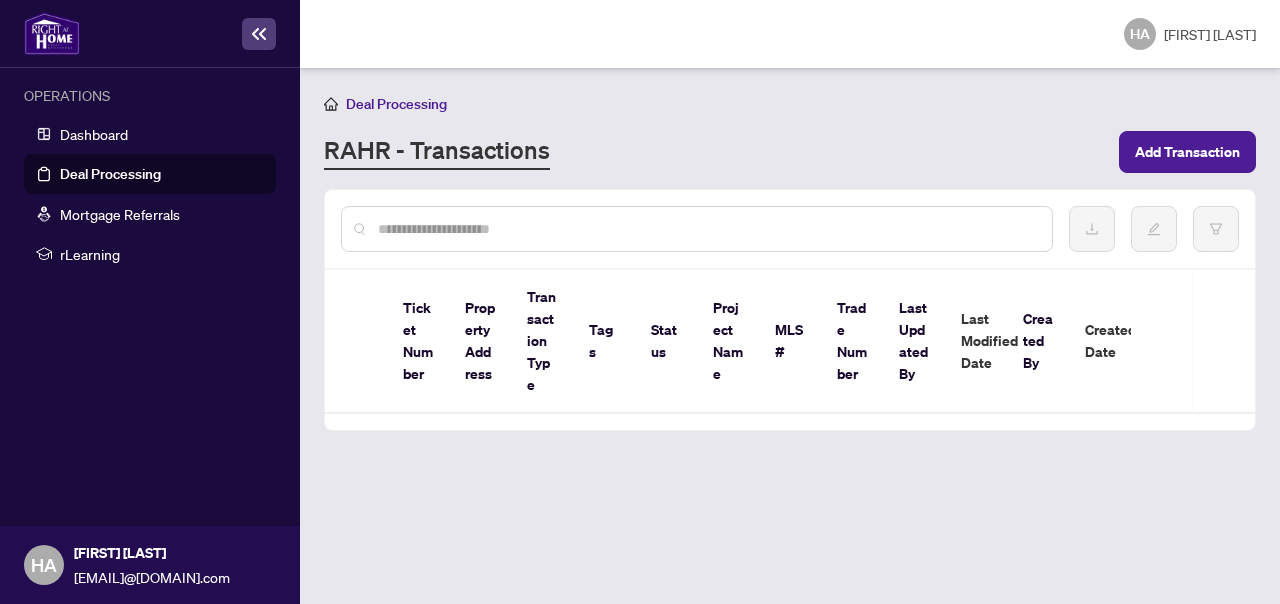 scroll, scrollTop: 0, scrollLeft: 0, axis: both 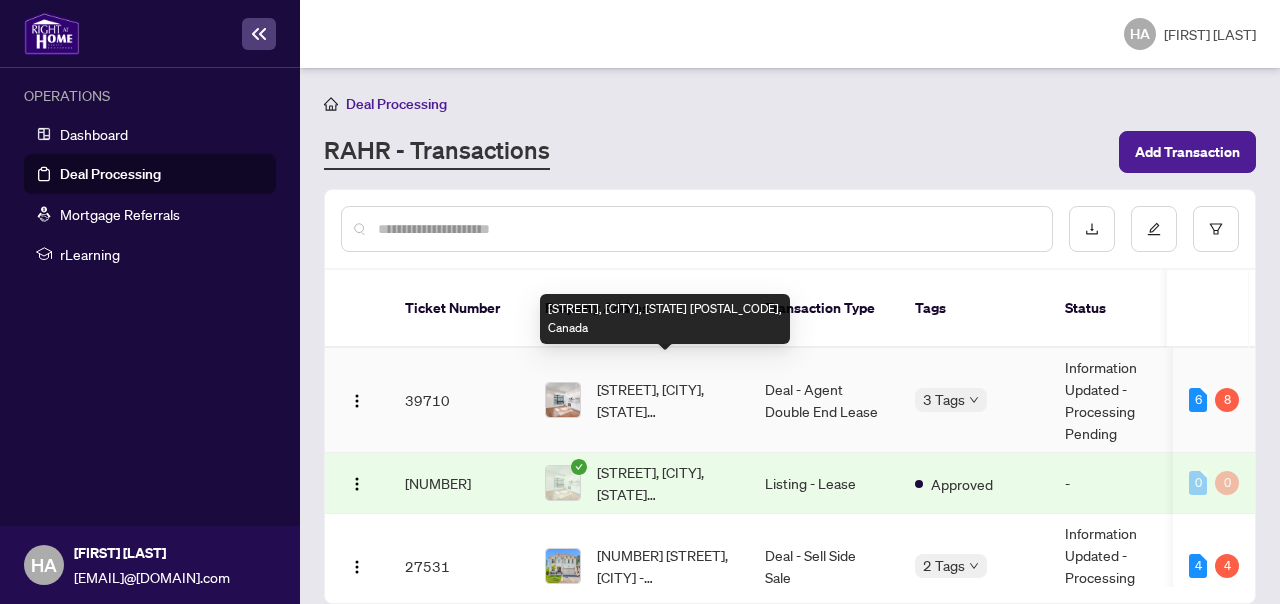 click on "[STREET], [CITY], [STATE] [POSTAL_CODE], Canada" at bounding box center (665, 400) 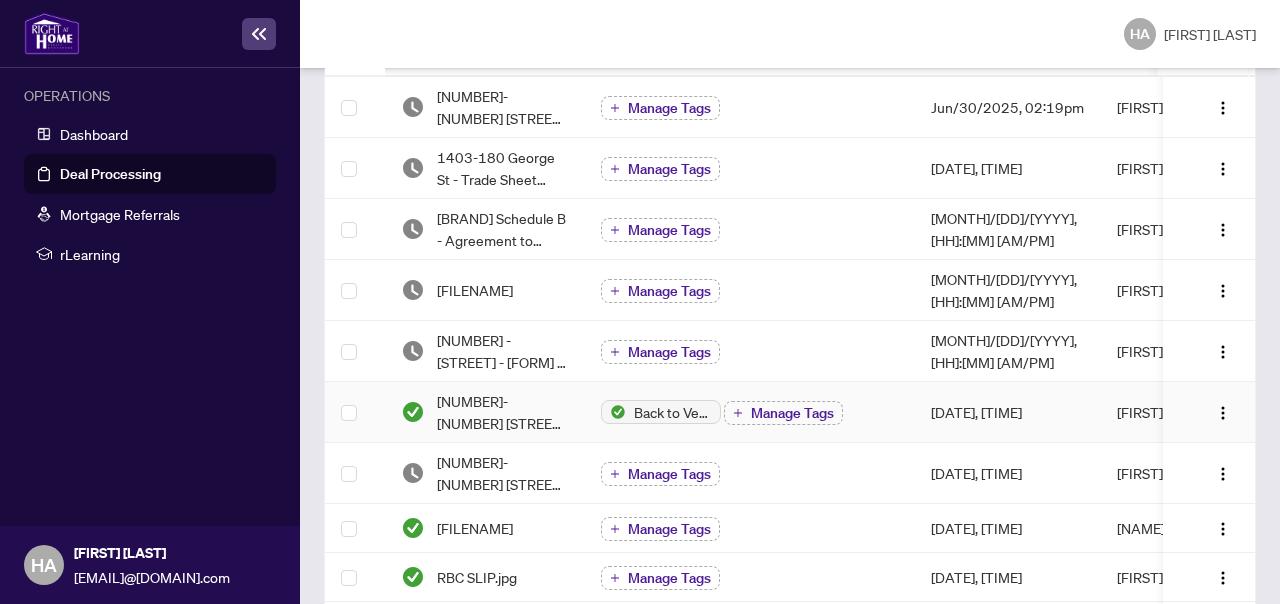 scroll, scrollTop: 363, scrollLeft: 0, axis: vertical 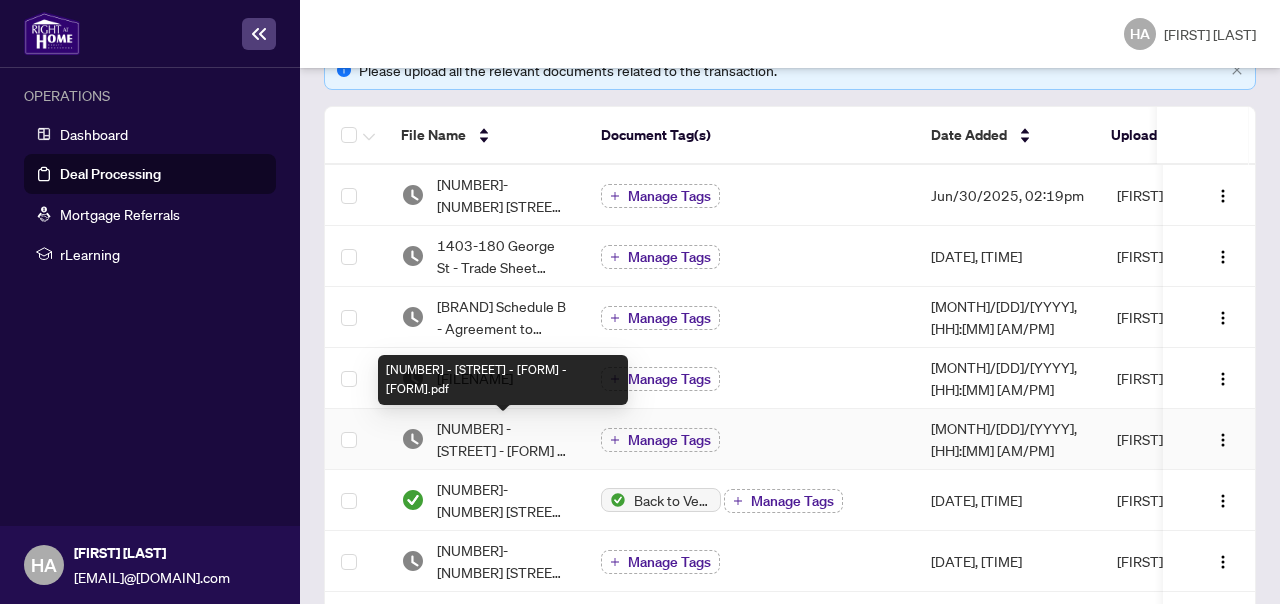 click on "[NUMBER] - [STREET] - [FORM] - [FORM].pdf" at bounding box center [503, 439] 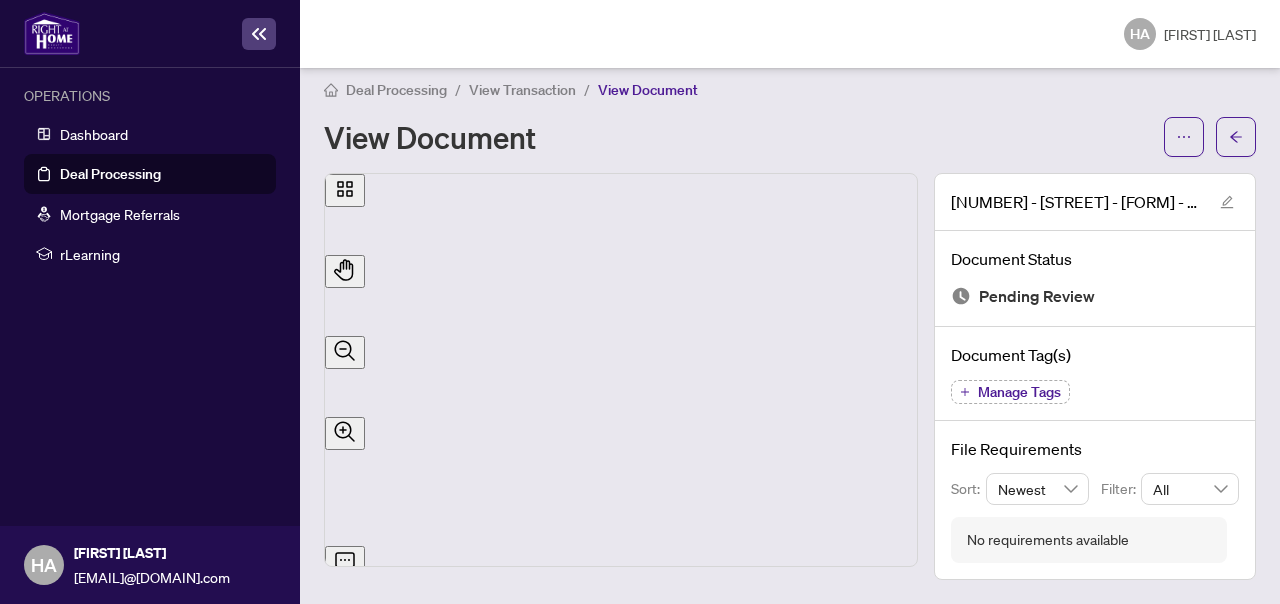 scroll, scrollTop: 14, scrollLeft: 0, axis: vertical 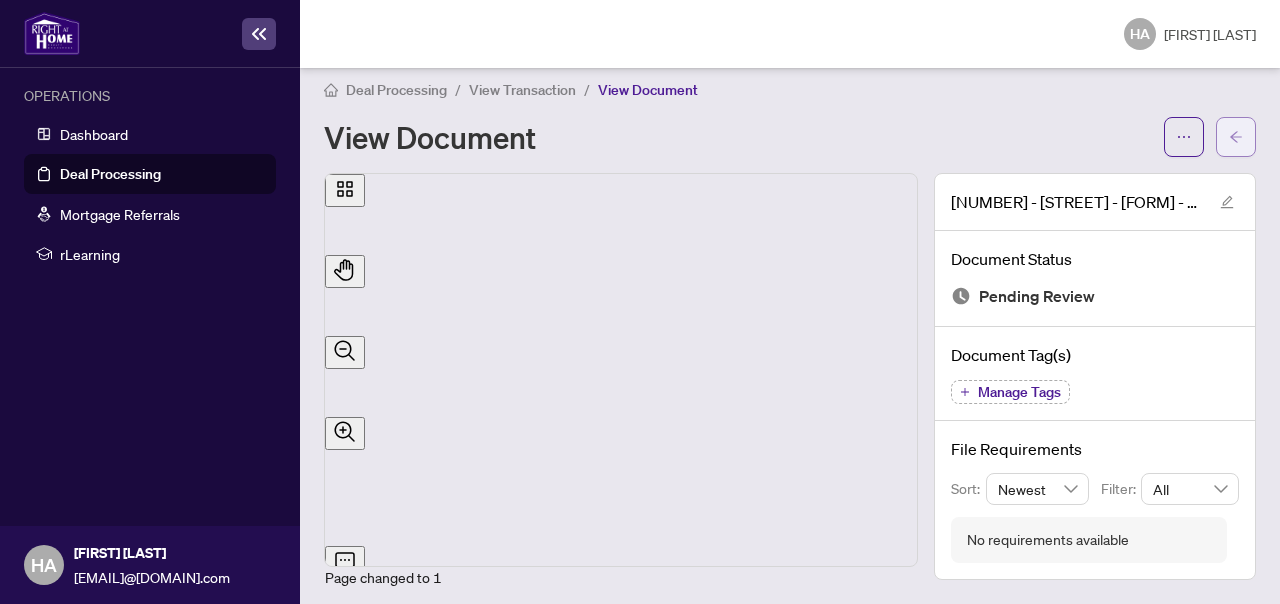 click at bounding box center [1236, 137] 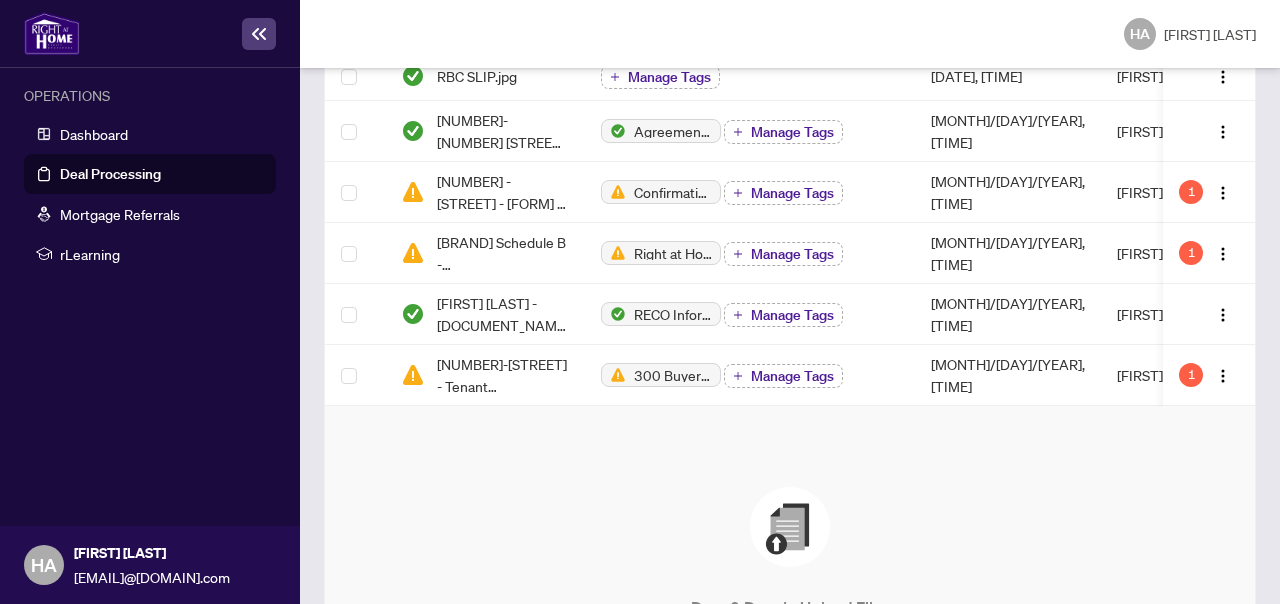 scroll, scrollTop: 955, scrollLeft: 0, axis: vertical 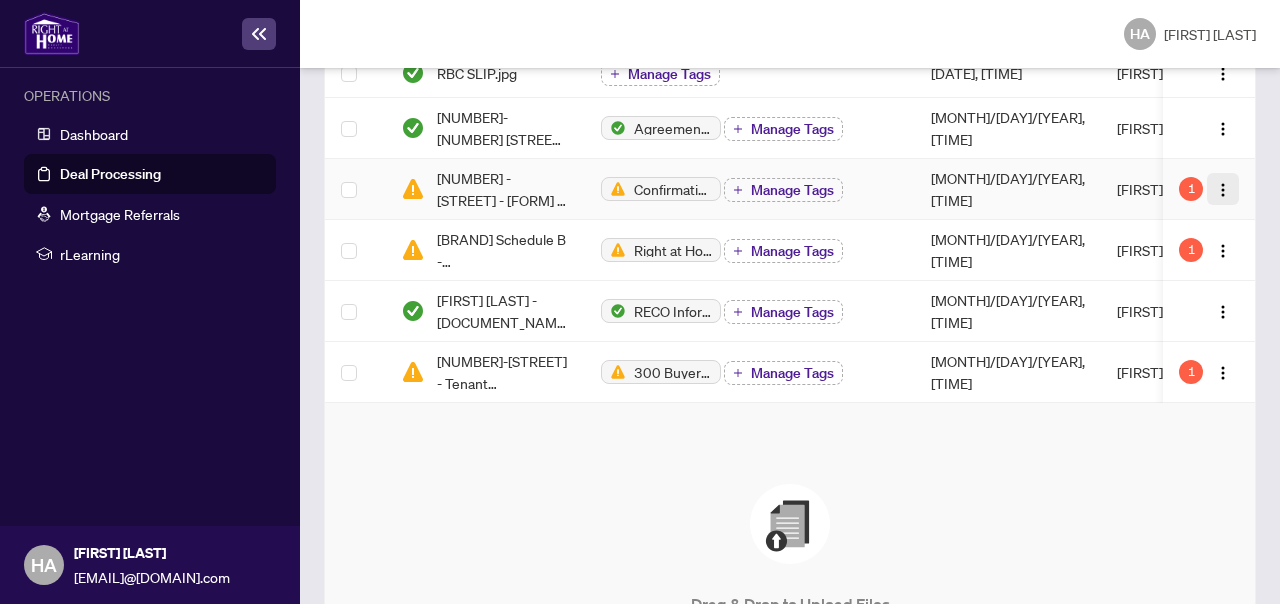 click at bounding box center [1223, 190] 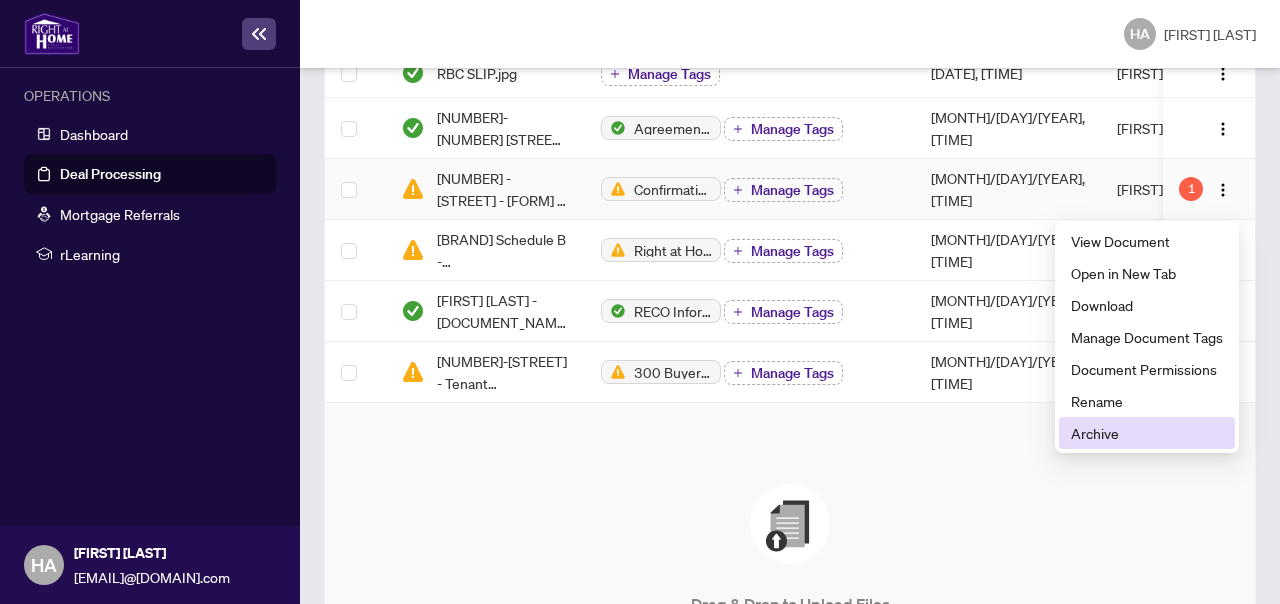 click on "Archive" at bounding box center (1147, 433) 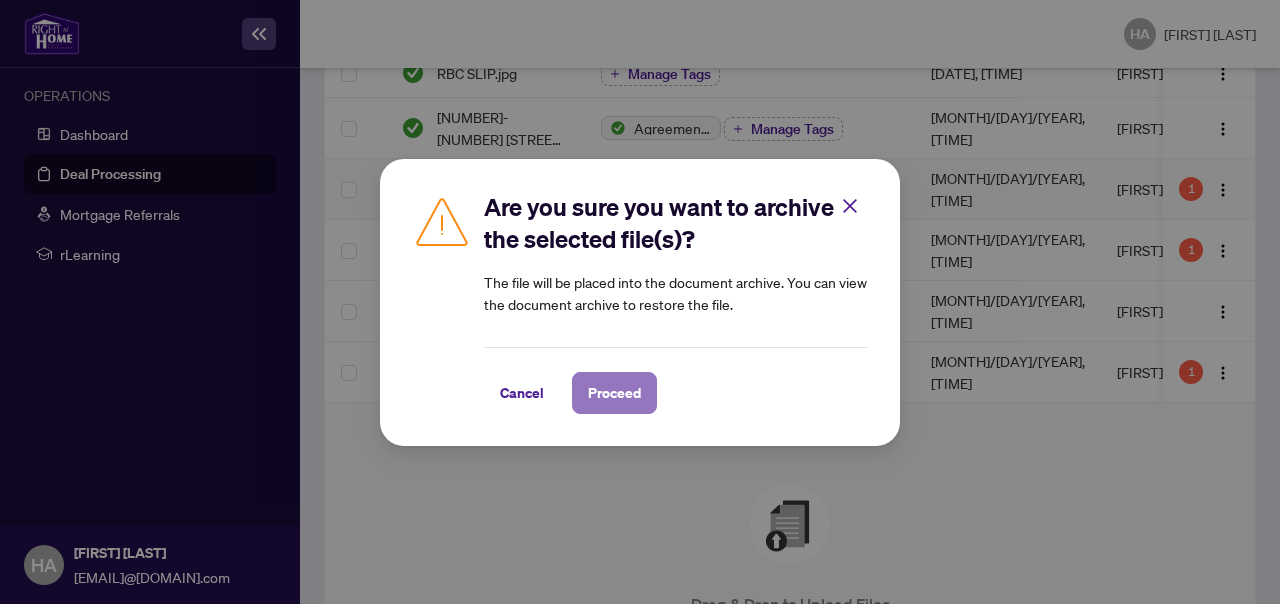 click on "Proceed" at bounding box center (614, 393) 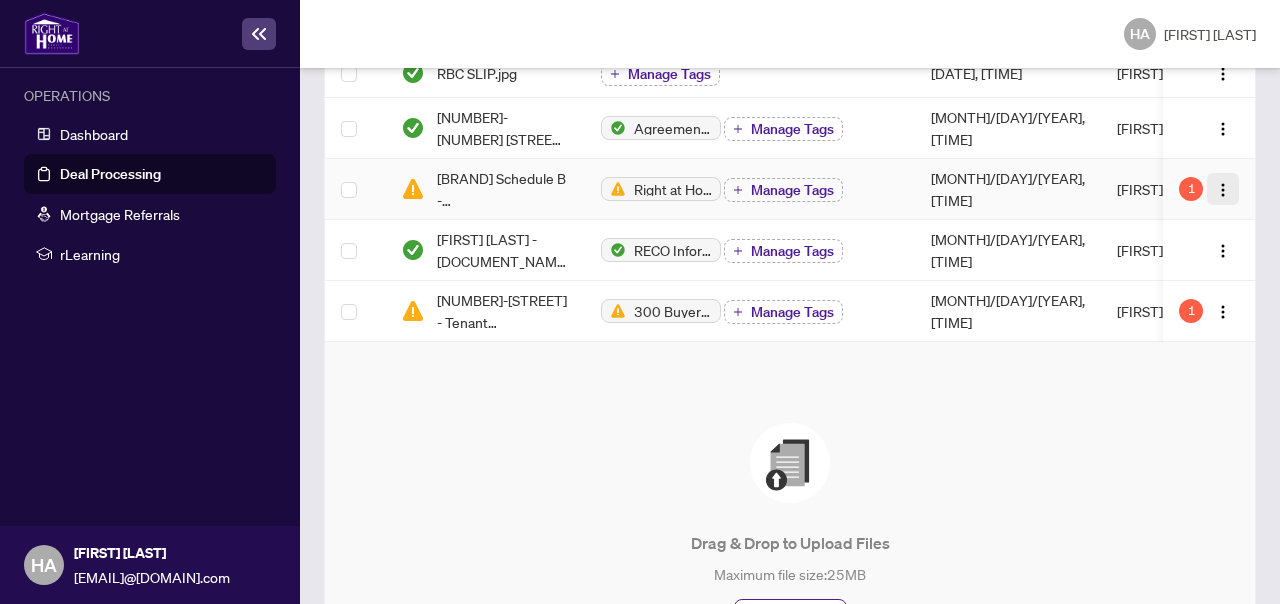 click at bounding box center [1223, 190] 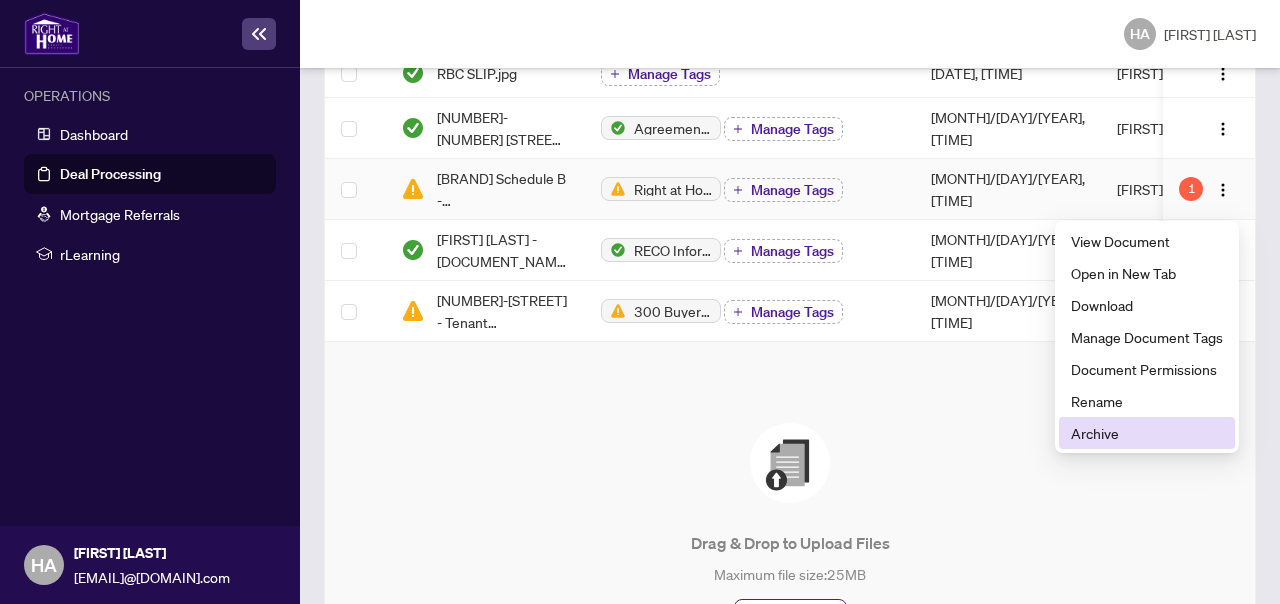 click on "Archive" at bounding box center [1147, 433] 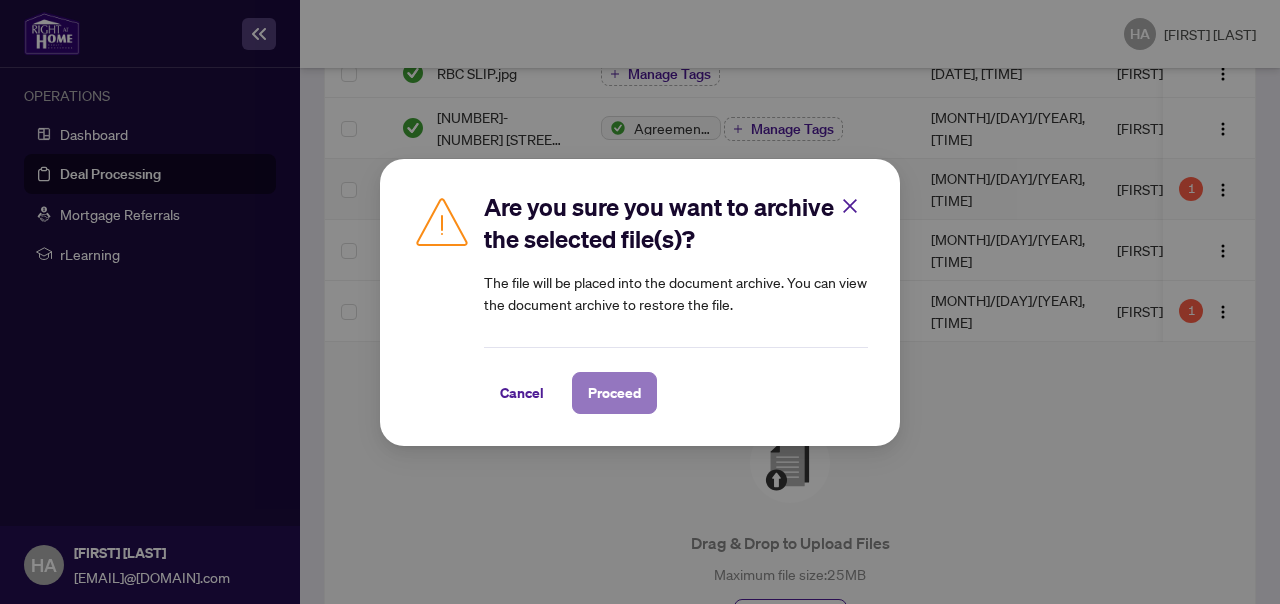 click on "Proceed" at bounding box center [614, 393] 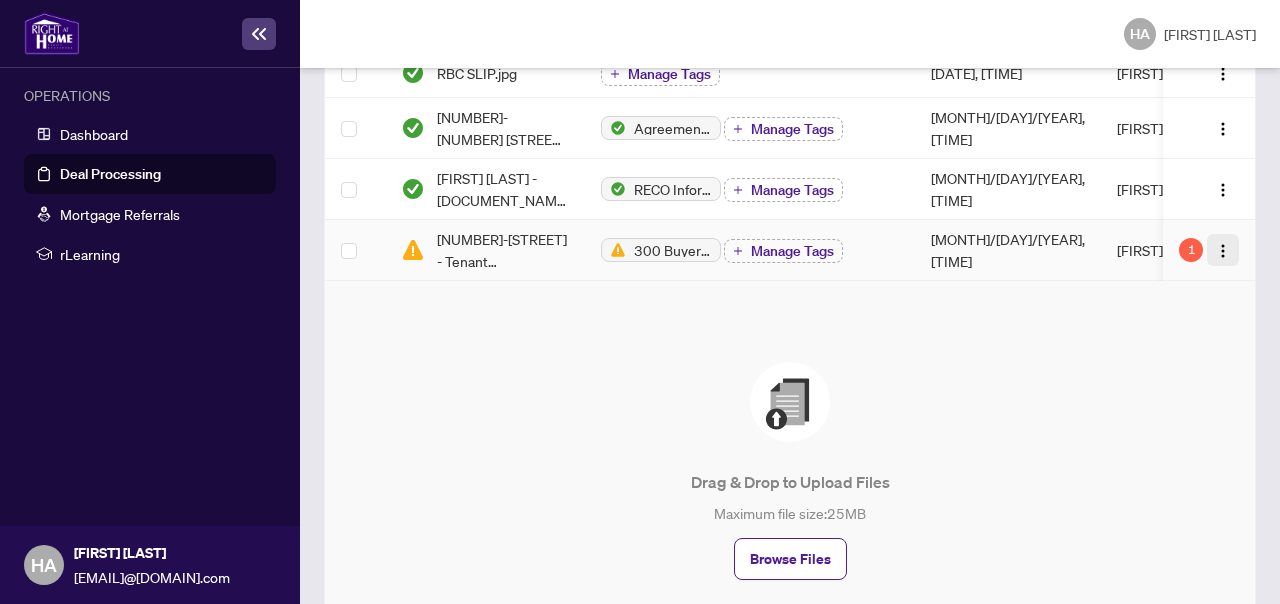 click at bounding box center (1223, 251) 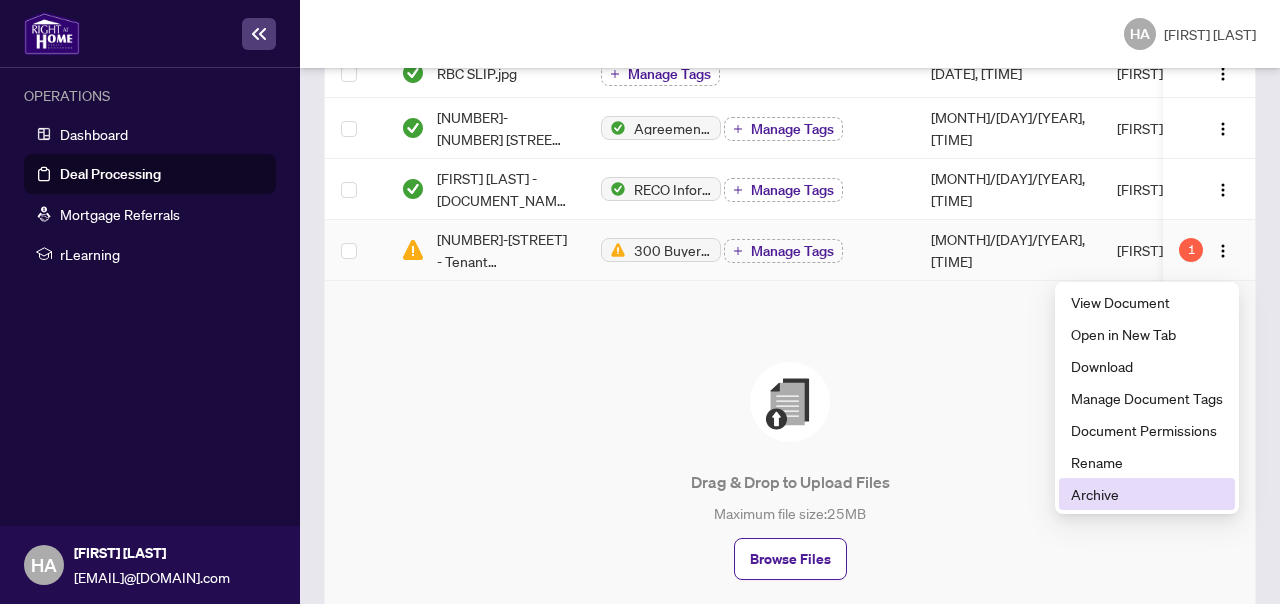 click on "Archive" at bounding box center (1147, 494) 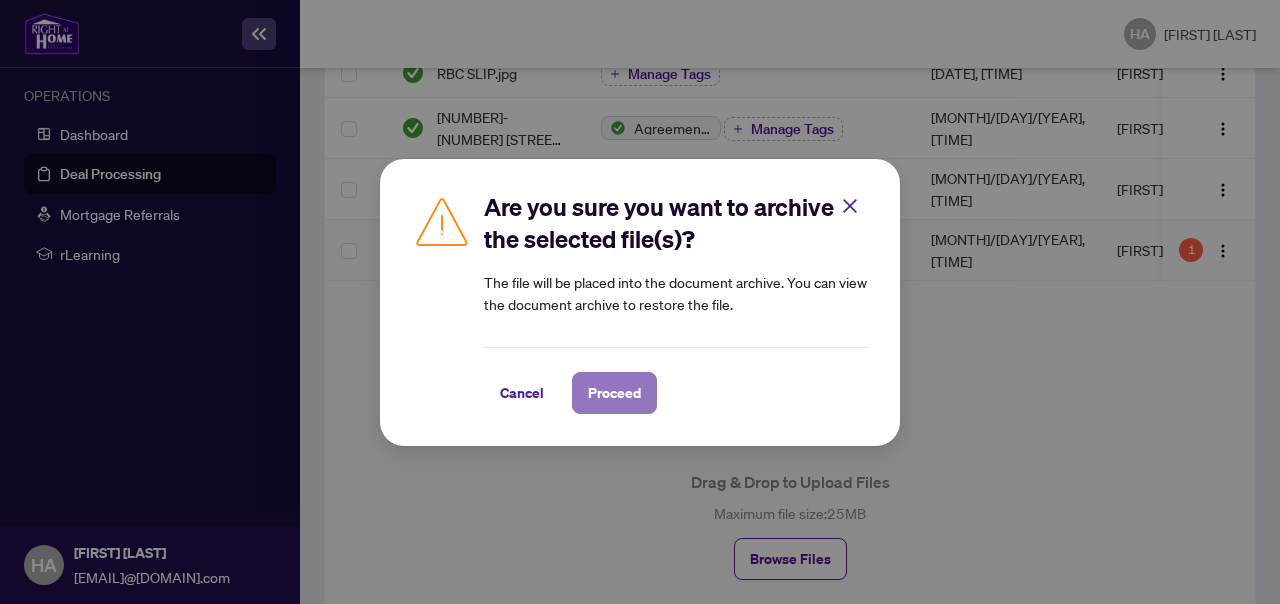 click on "Proceed" at bounding box center [614, 393] 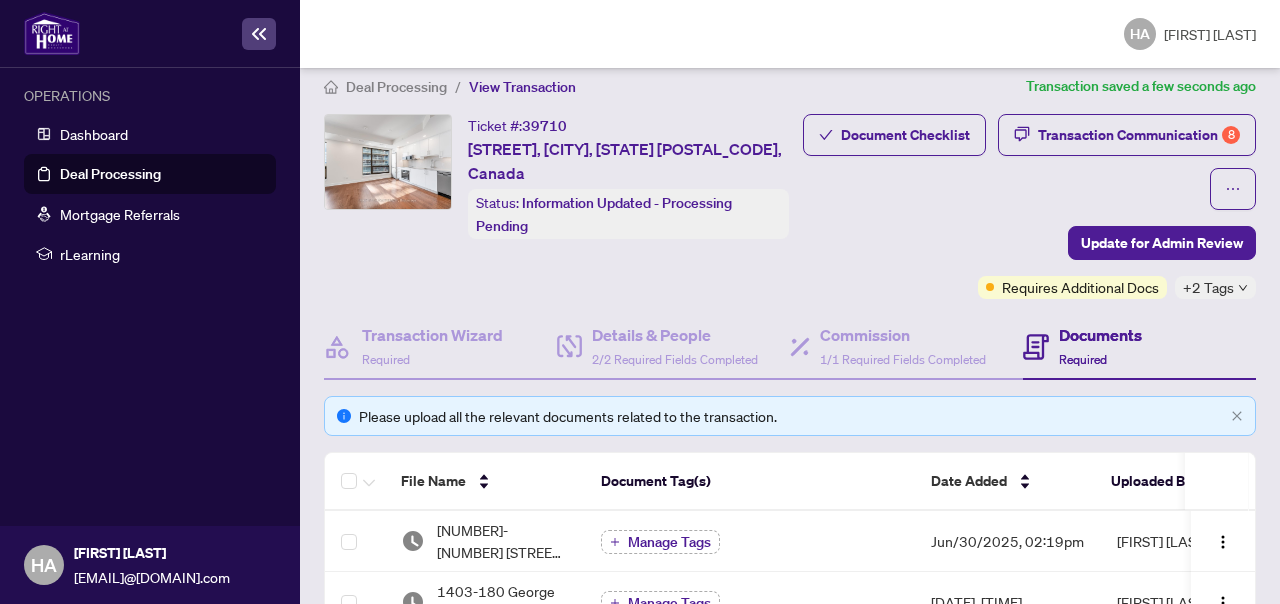 scroll, scrollTop: 16, scrollLeft: 0, axis: vertical 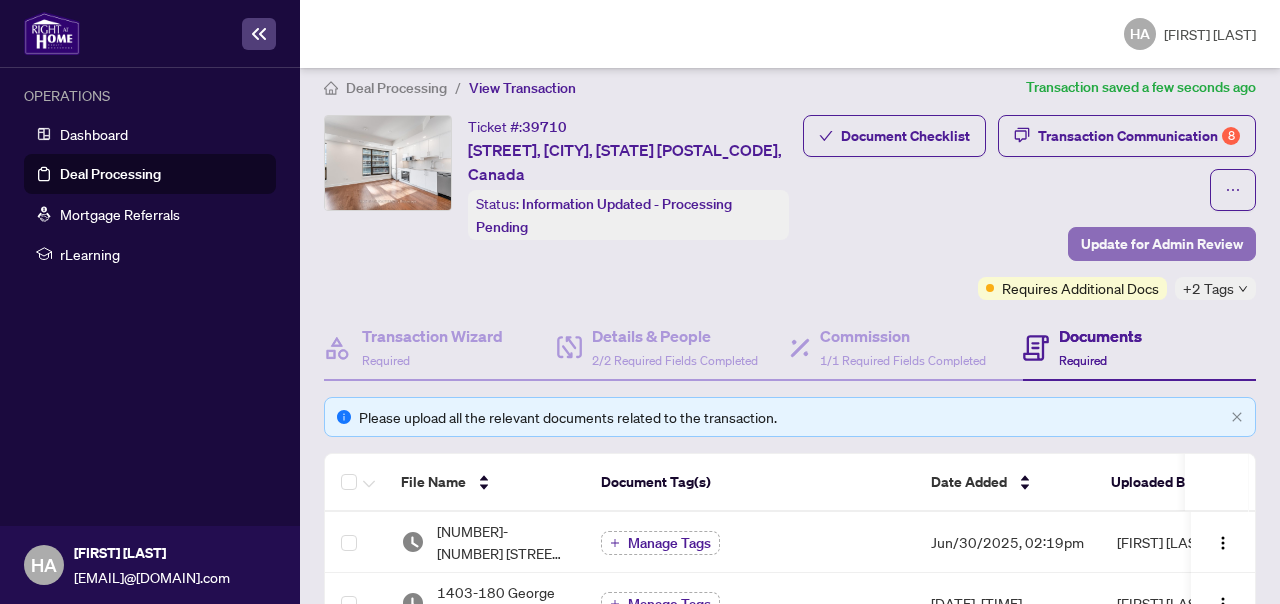 click on "Update for Admin Review" at bounding box center (1162, 244) 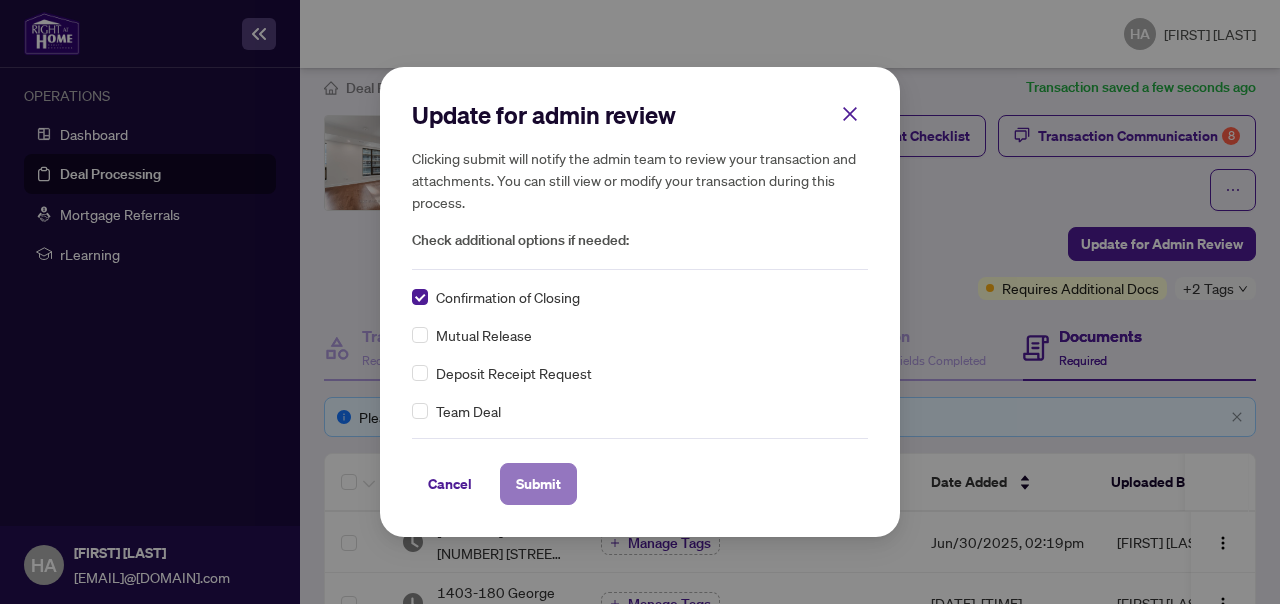 click on "Submit" at bounding box center [538, 484] 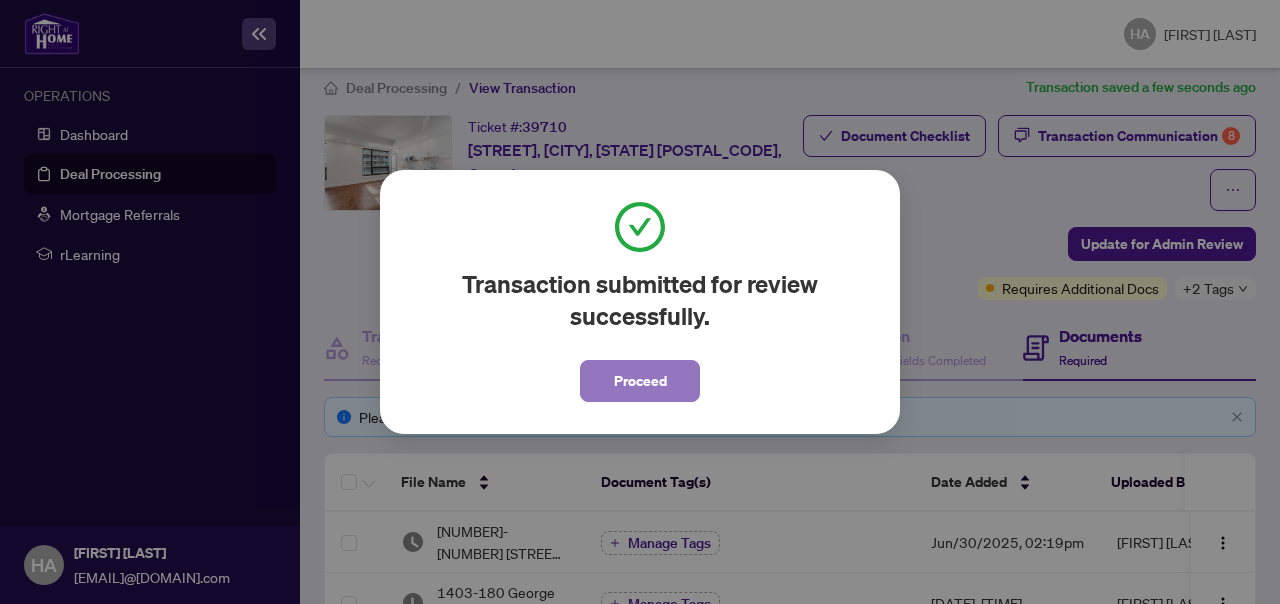 click on "Proceed" at bounding box center [640, 381] 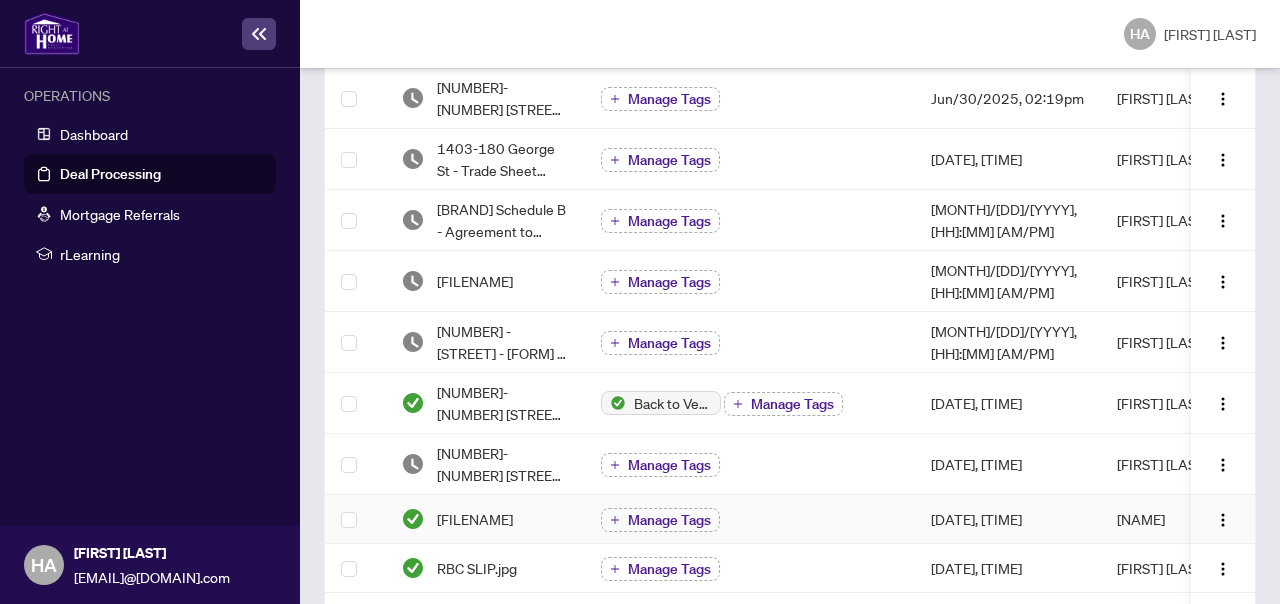 scroll, scrollTop: 562, scrollLeft: 0, axis: vertical 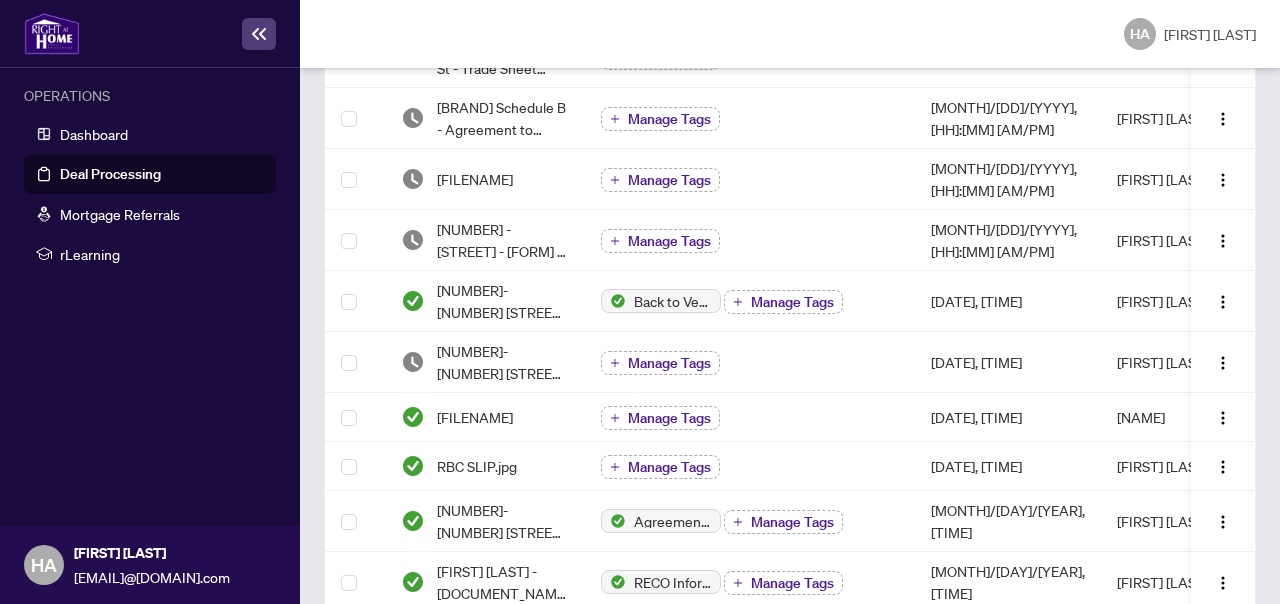 click on "Deal Processing" at bounding box center (110, 174) 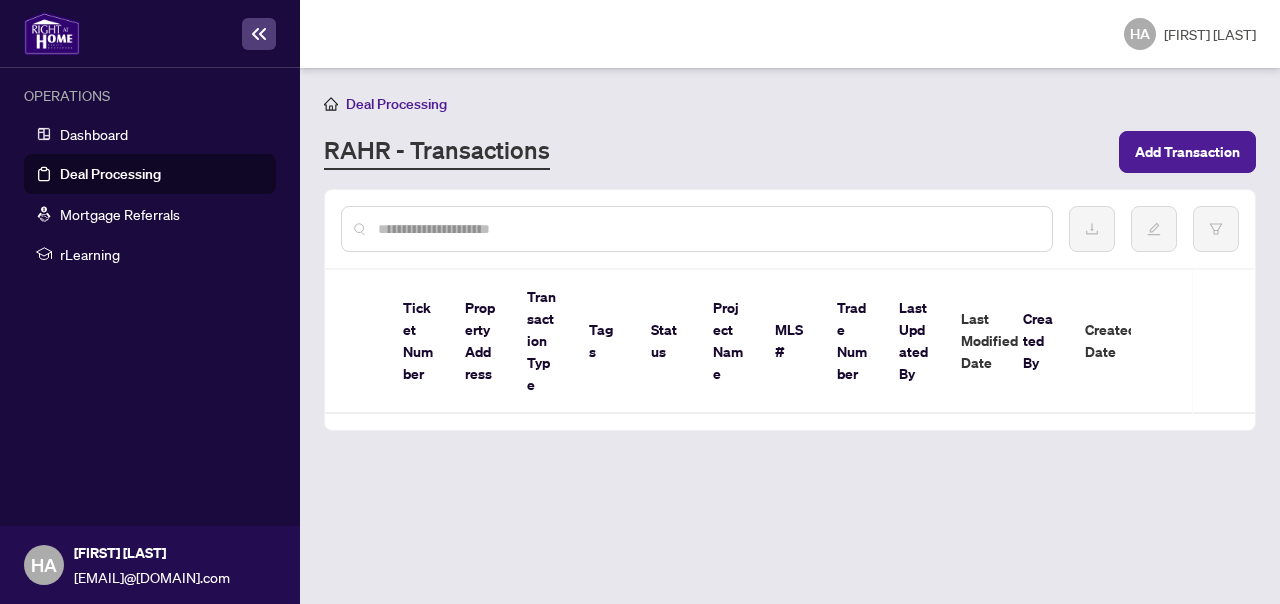 scroll, scrollTop: 0, scrollLeft: 0, axis: both 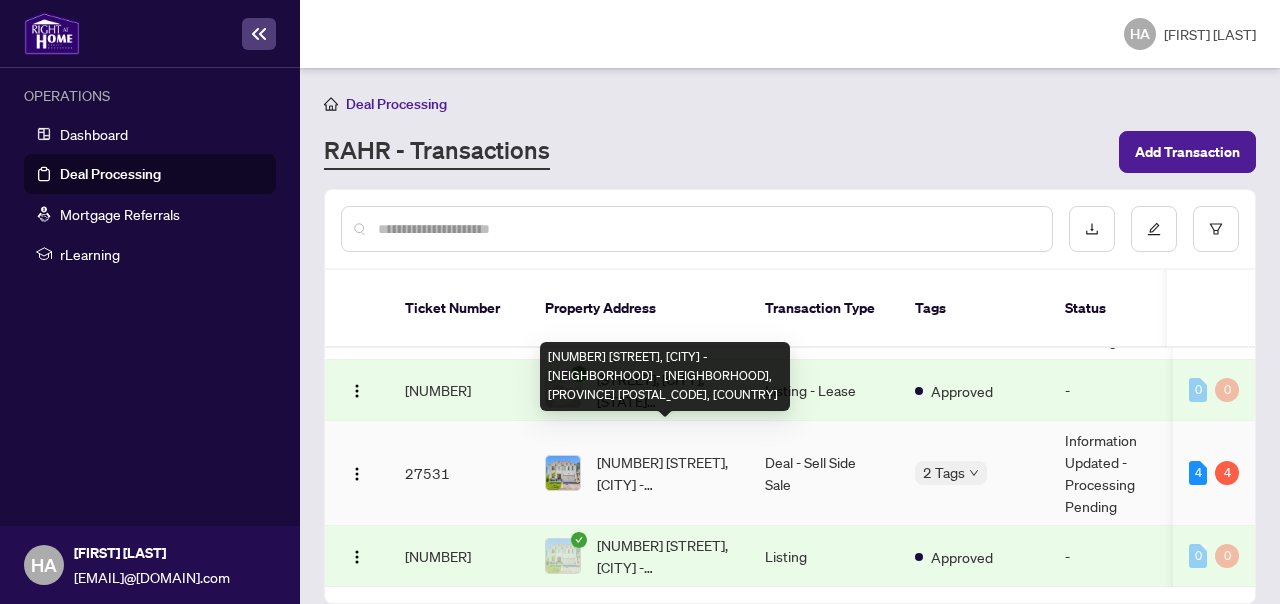 click on "[NUMBER] [STREET], [CITY] - [NEIGHBORHOOD] - [NEIGHBORHOOD], [PROVINCE] [POSTAL_CODE], [COUNTRY]" at bounding box center [665, 473] 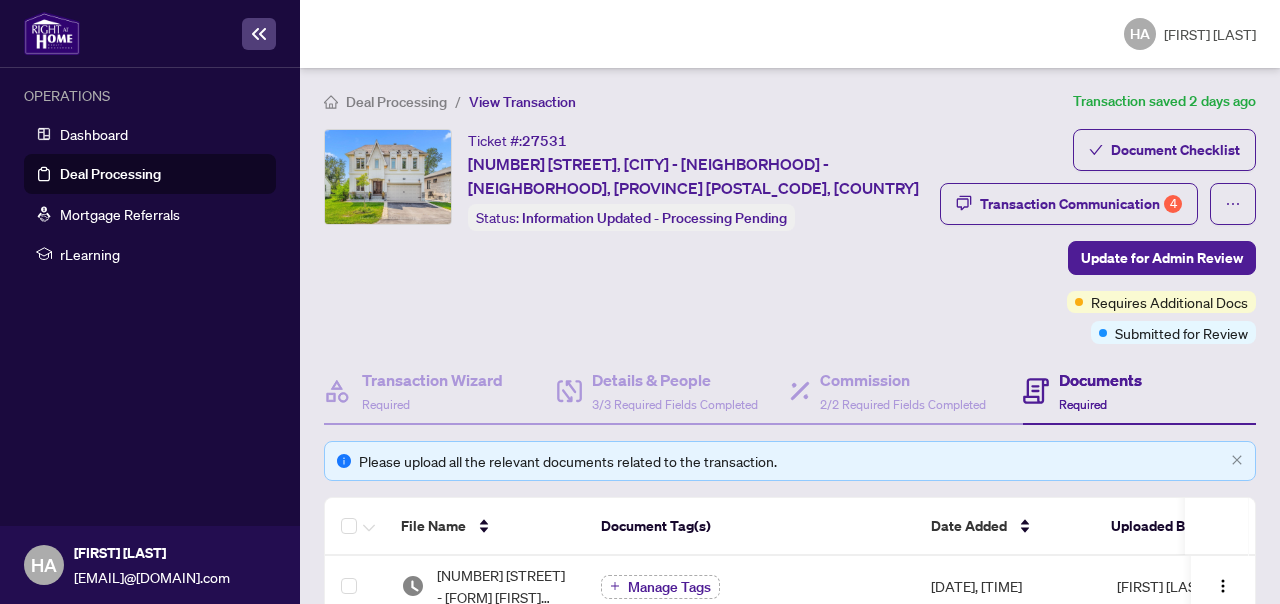 scroll, scrollTop: 279, scrollLeft: 0, axis: vertical 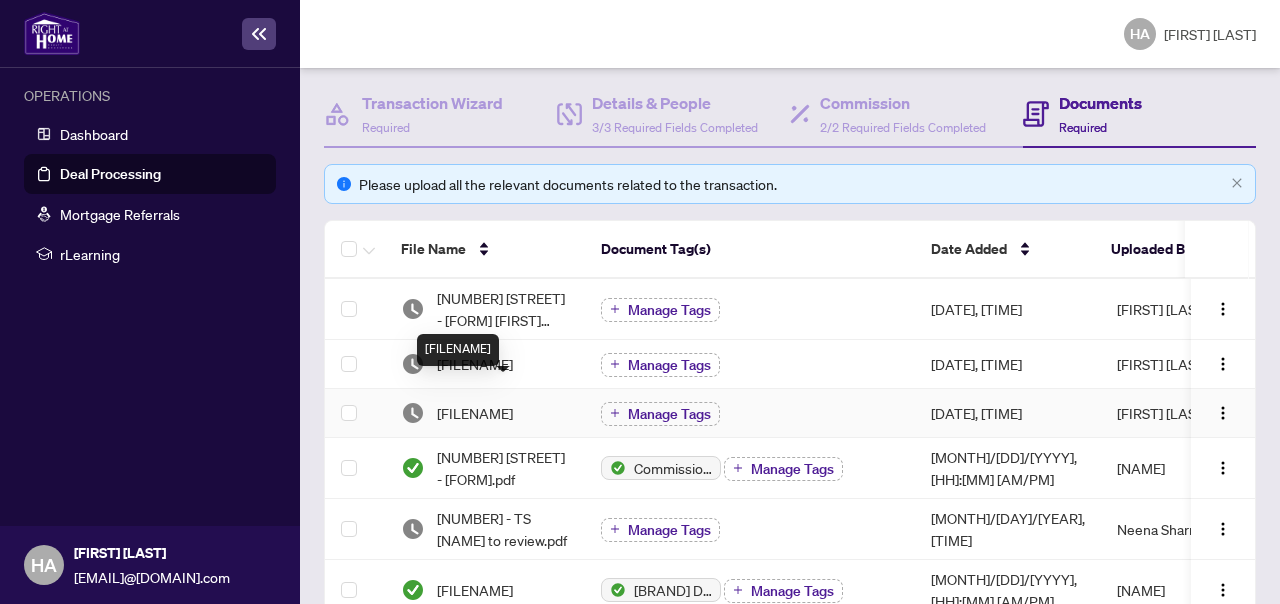 click on "[FILENAME]" at bounding box center [475, 413] 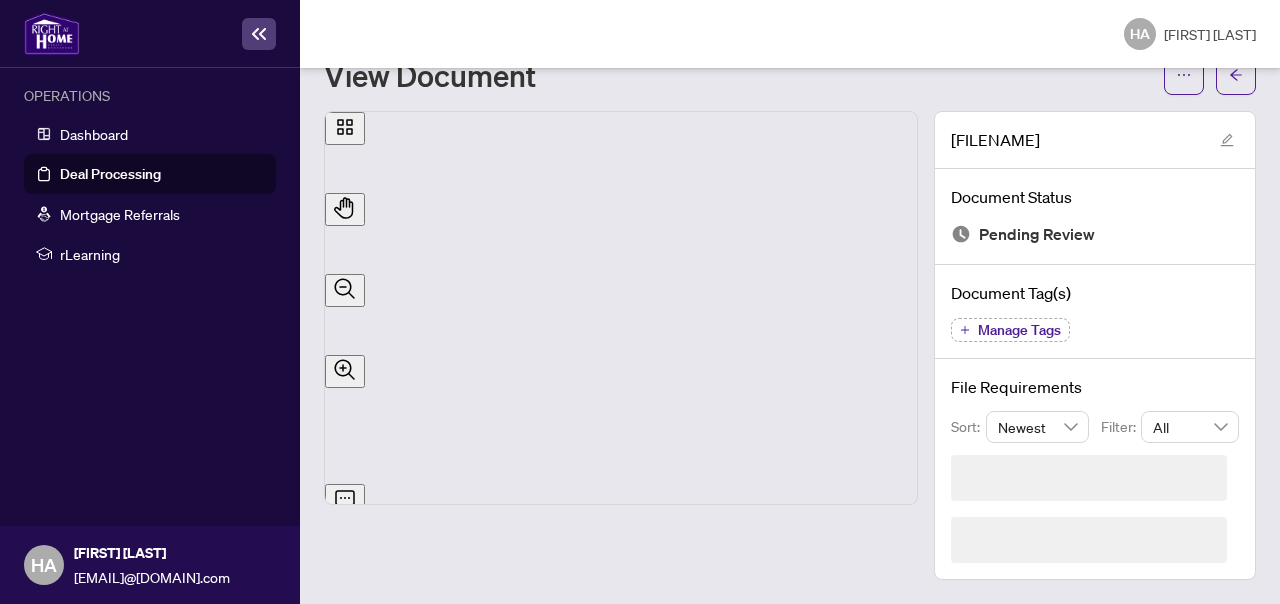 scroll, scrollTop: 14, scrollLeft: 0, axis: vertical 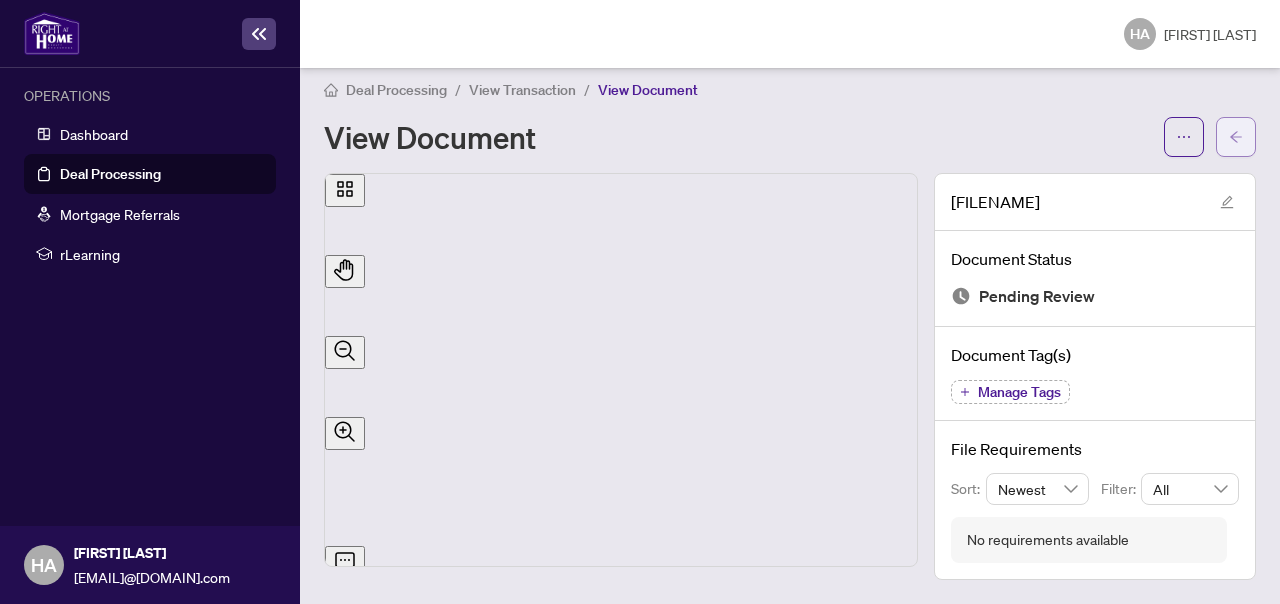 click at bounding box center (1236, 137) 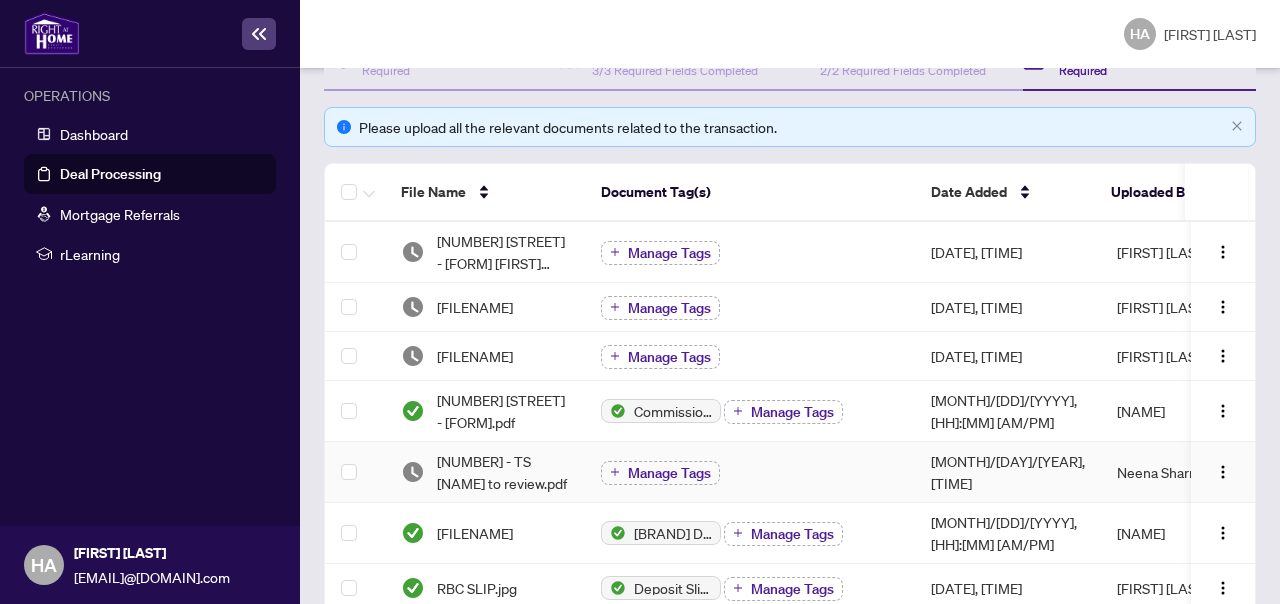 scroll, scrollTop: 334, scrollLeft: 0, axis: vertical 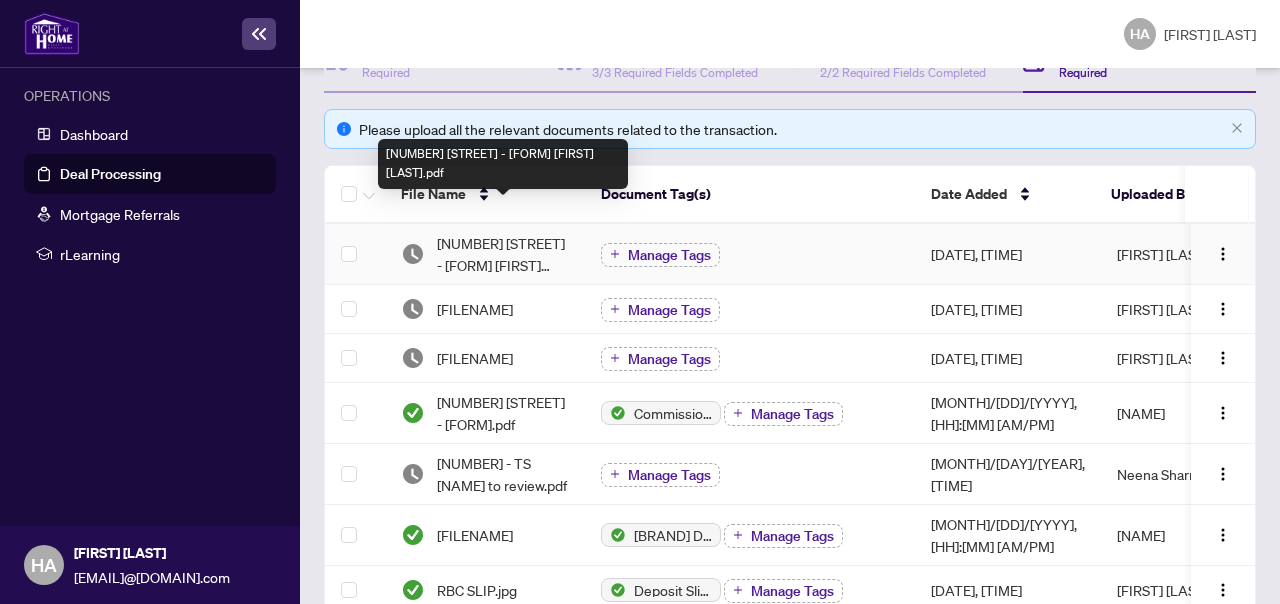 click on "[NUMBER] [STREET] - [FORM] [FIRST] [LAST].pdf" at bounding box center (503, 254) 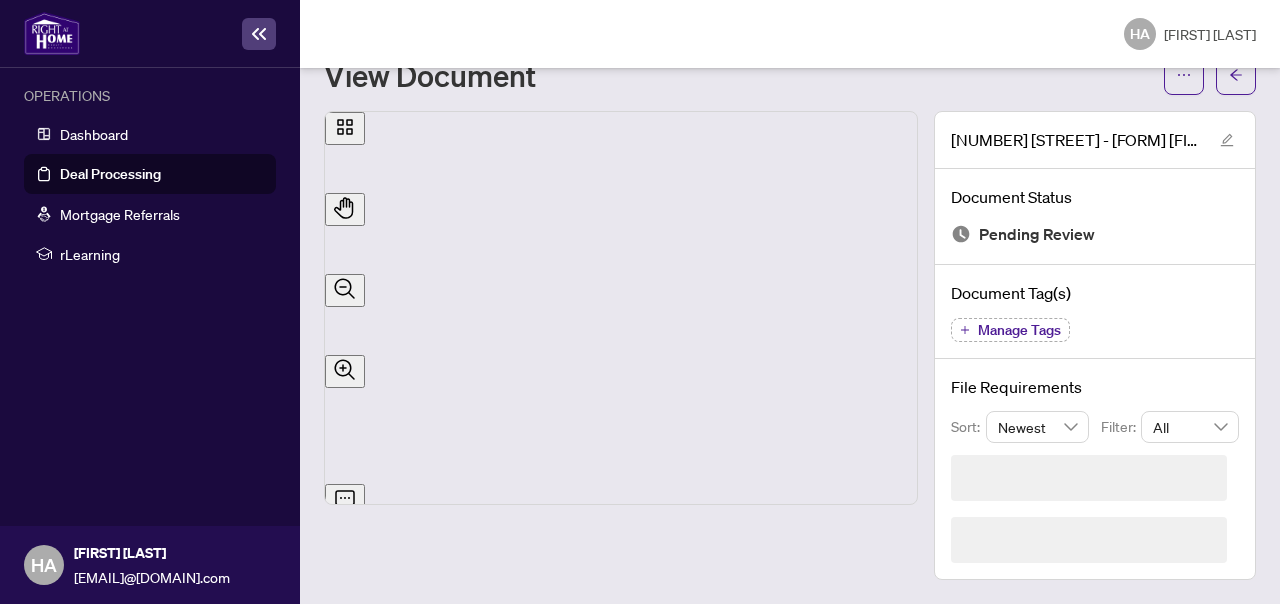 scroll, scrollTop: 14, scrollLeft: 0, axis: vertical 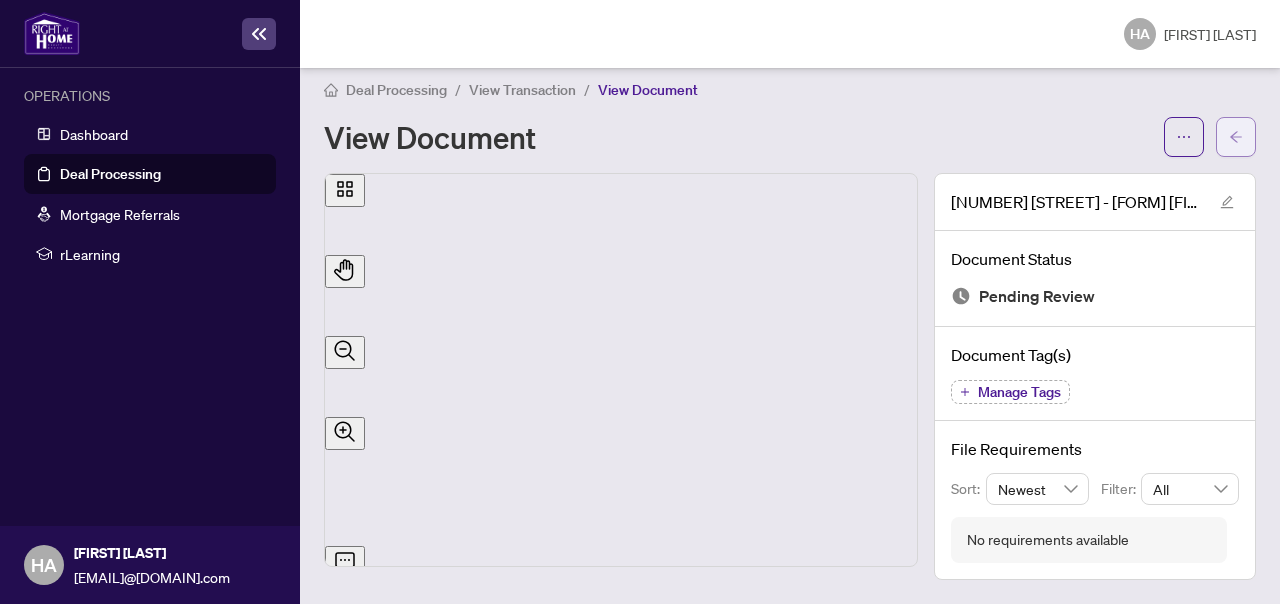 click at bounding box center (1236, 137) 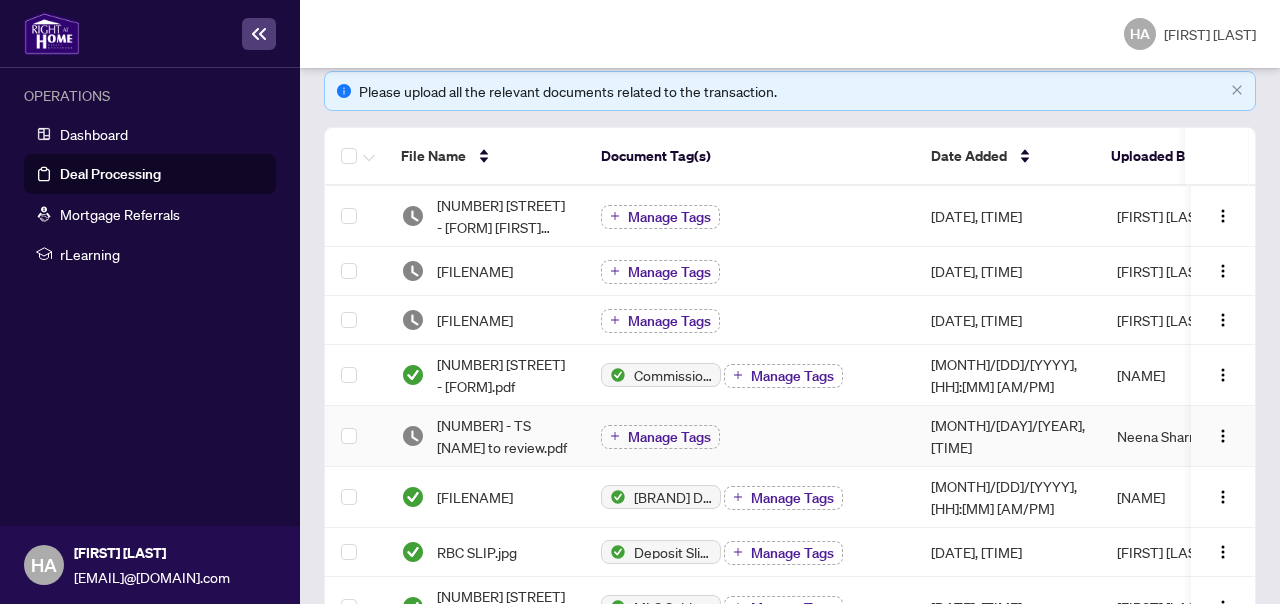 scroll, scrollTop: 381, scrollLeft: 0, axis: vertical 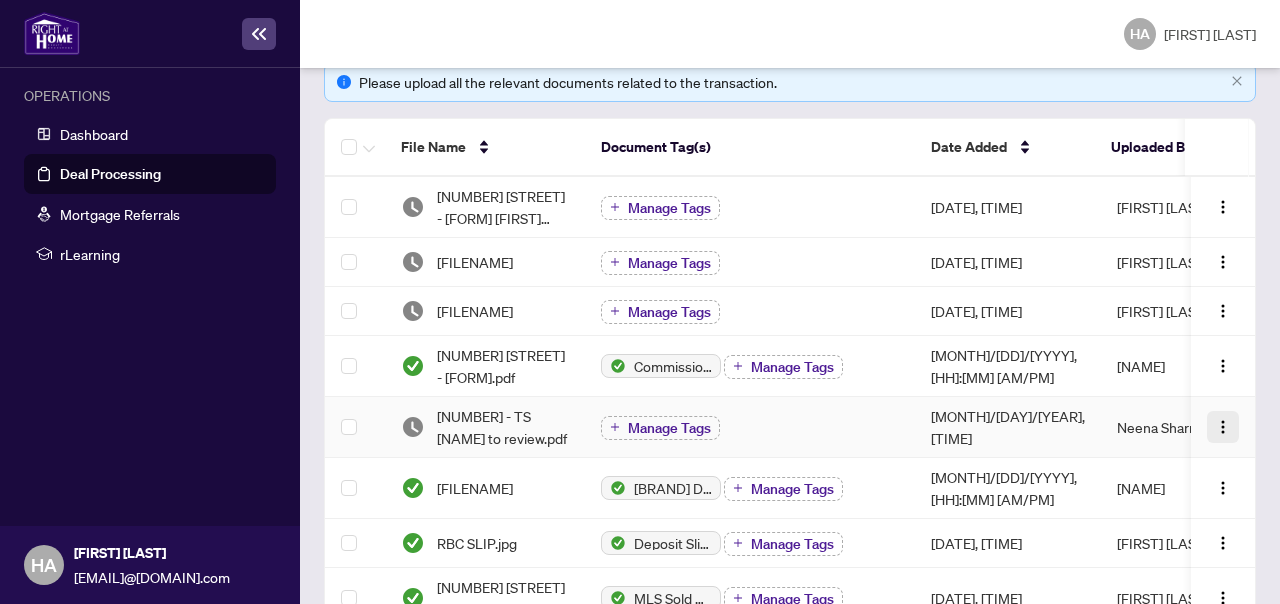 click at bounding box center (1223, 427) 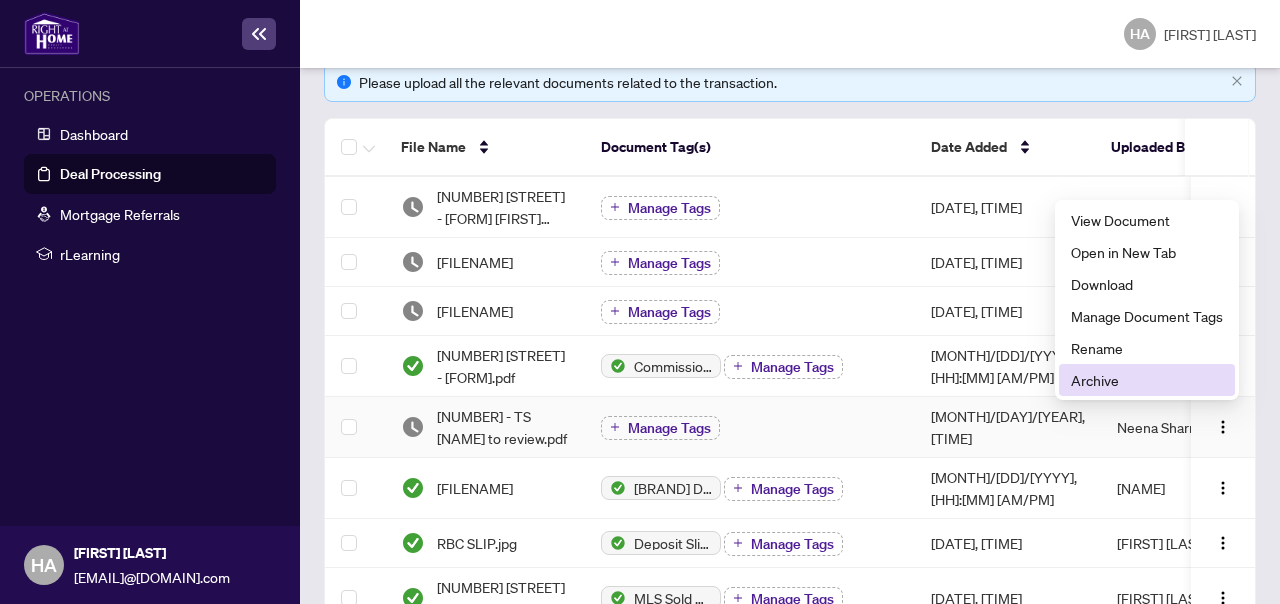 click on "Archive" at bounding box center (1147, 380) 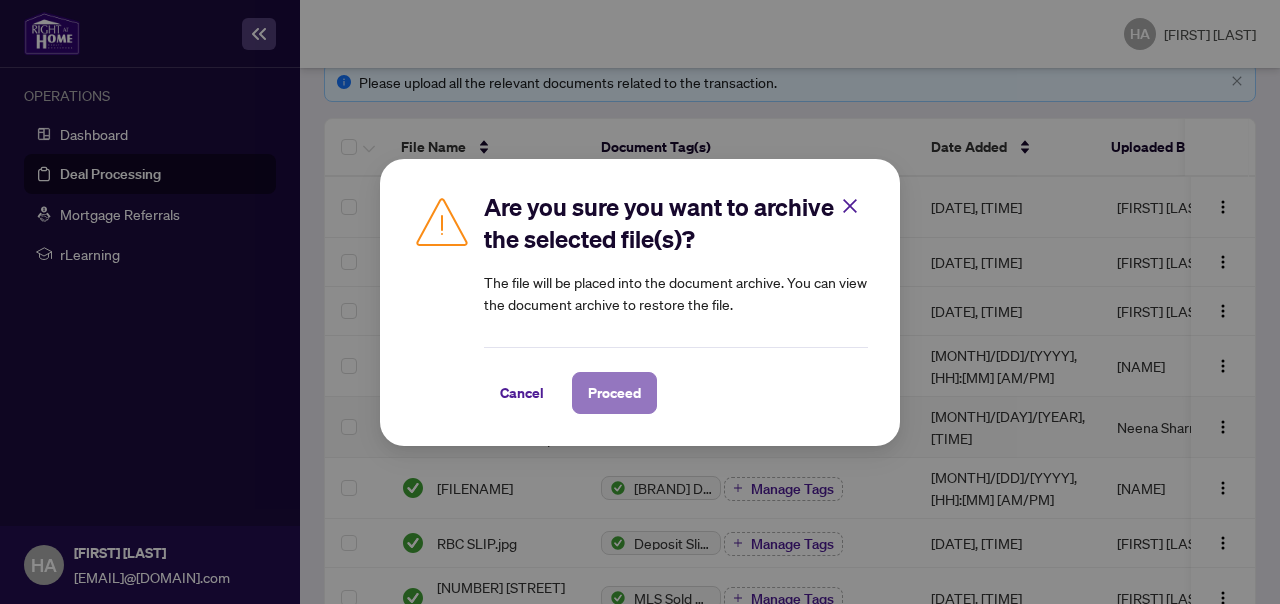 click on "Proceed" at bounding box center (614, 393) 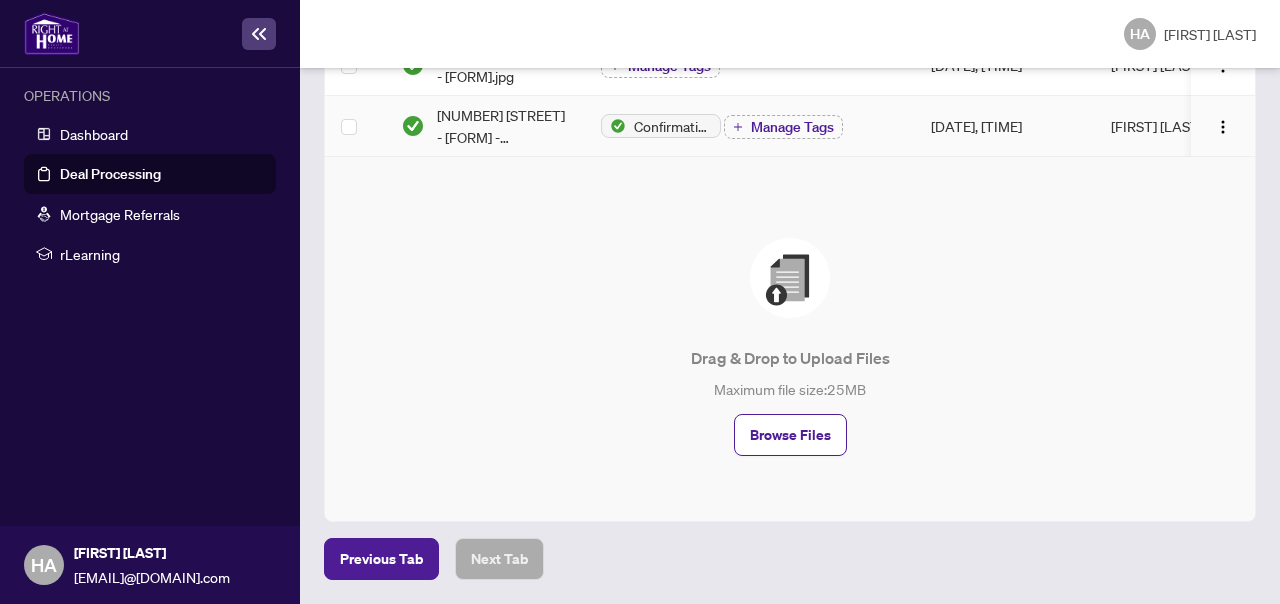 scroll, scrollTop: 0, scrollLeft: 0, axis: both 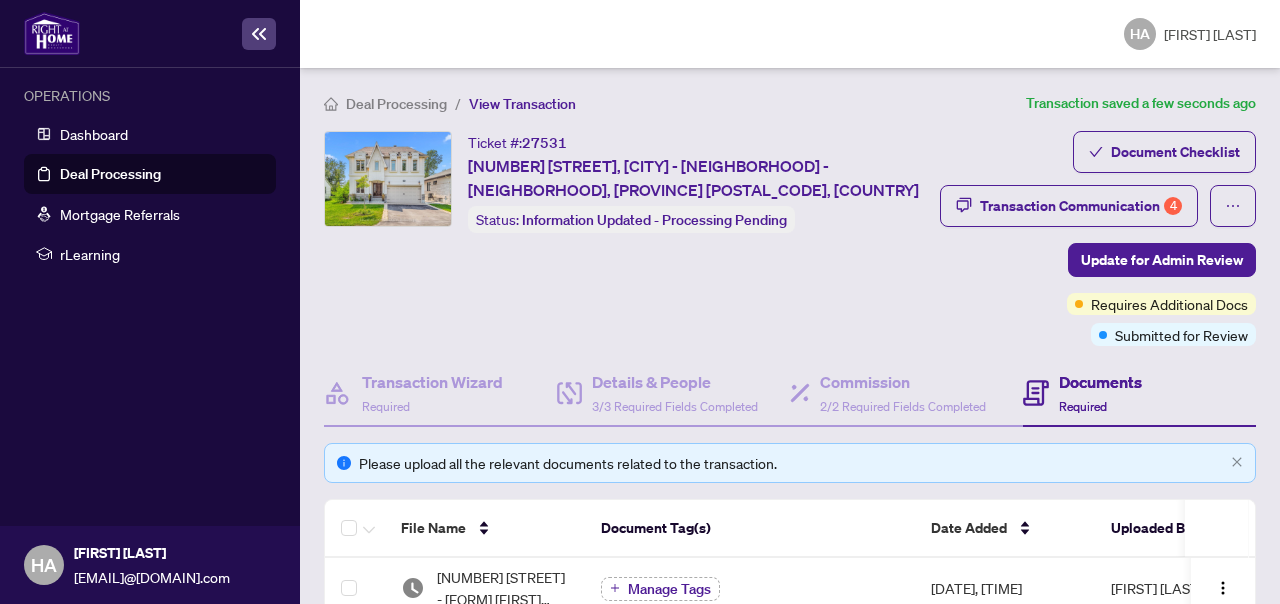 click on "Deal Processing" at bounding box center (110, 174) 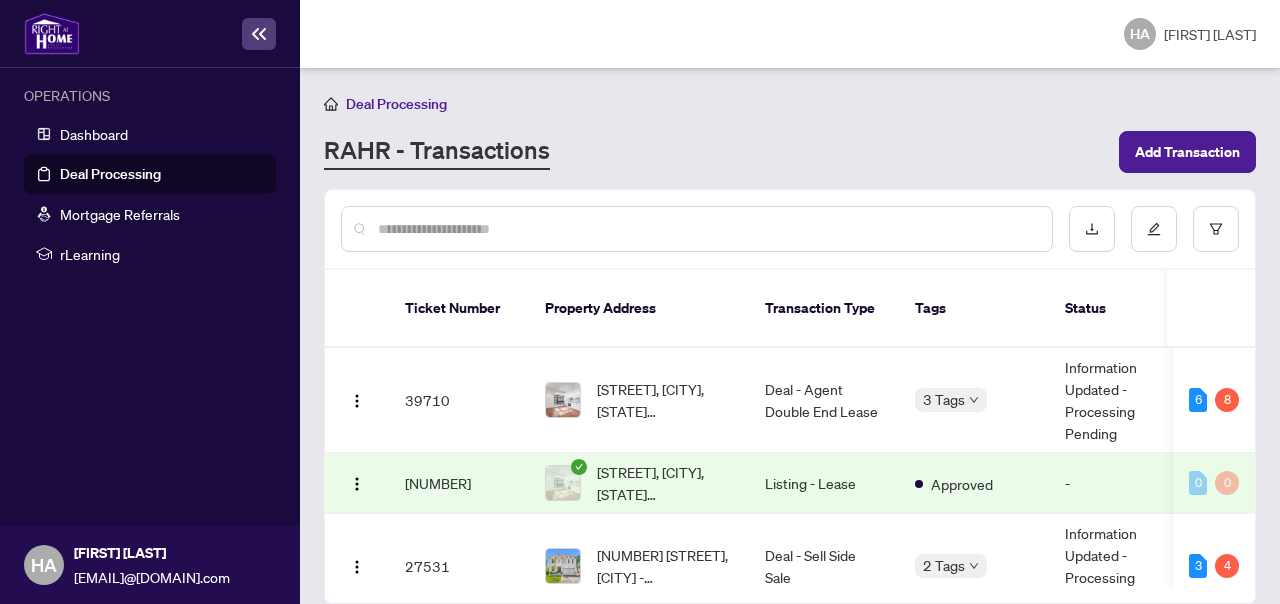 scroll, scrollTop: 99, scrollLeft: 0, axis: vertical 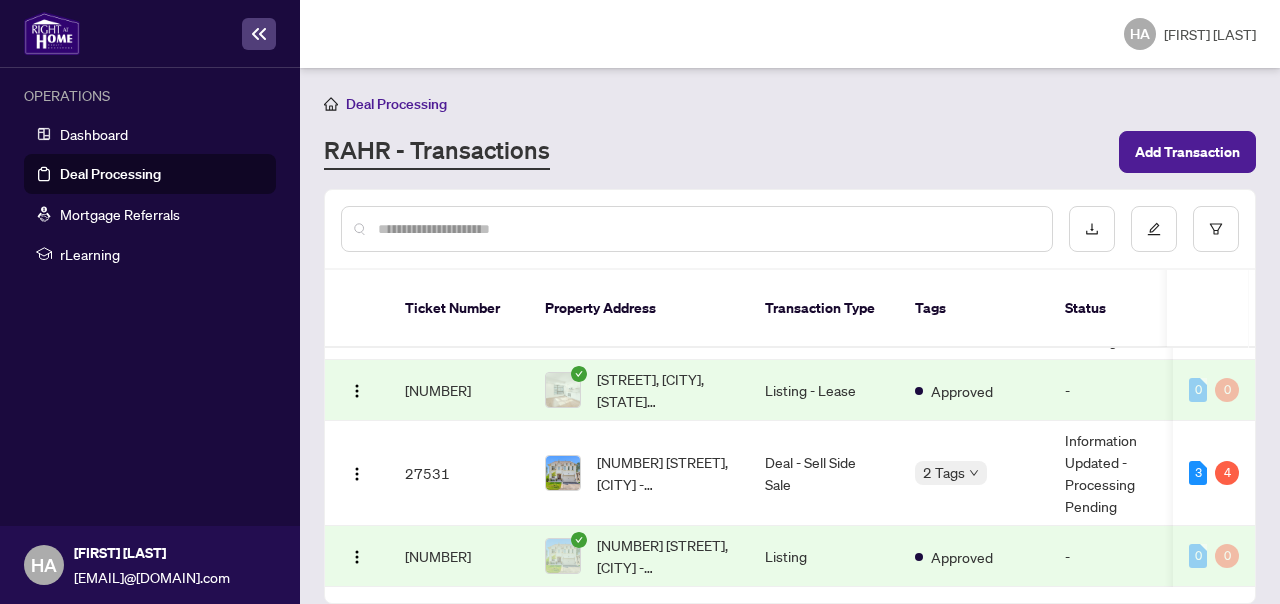 click on "[NUMBER]" at bounding box center [459, 390] 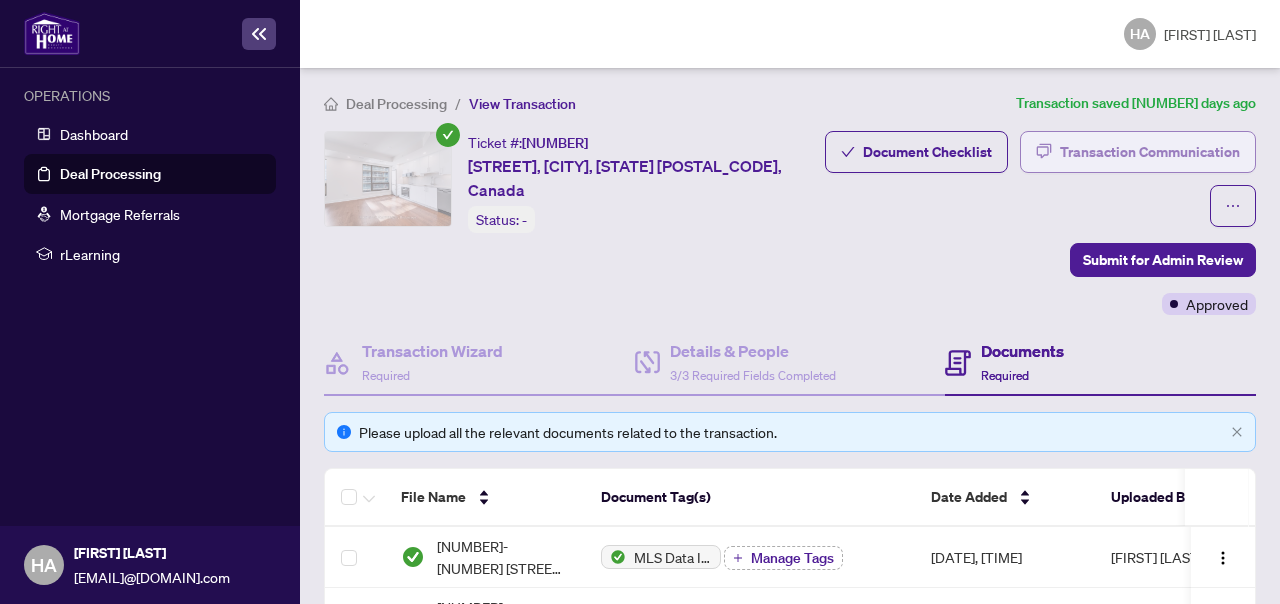 click on "Transaction Communication" at bounding box center [1150, 152] 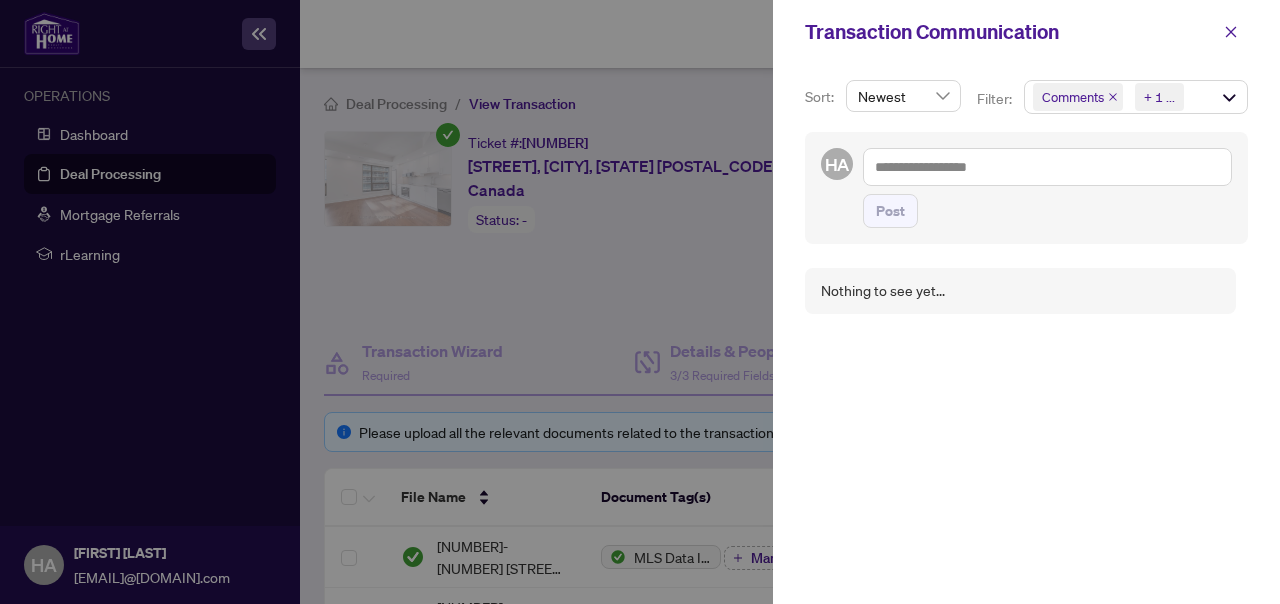 click on "[INITIALS] Post" at bounding box center [1026, 188] 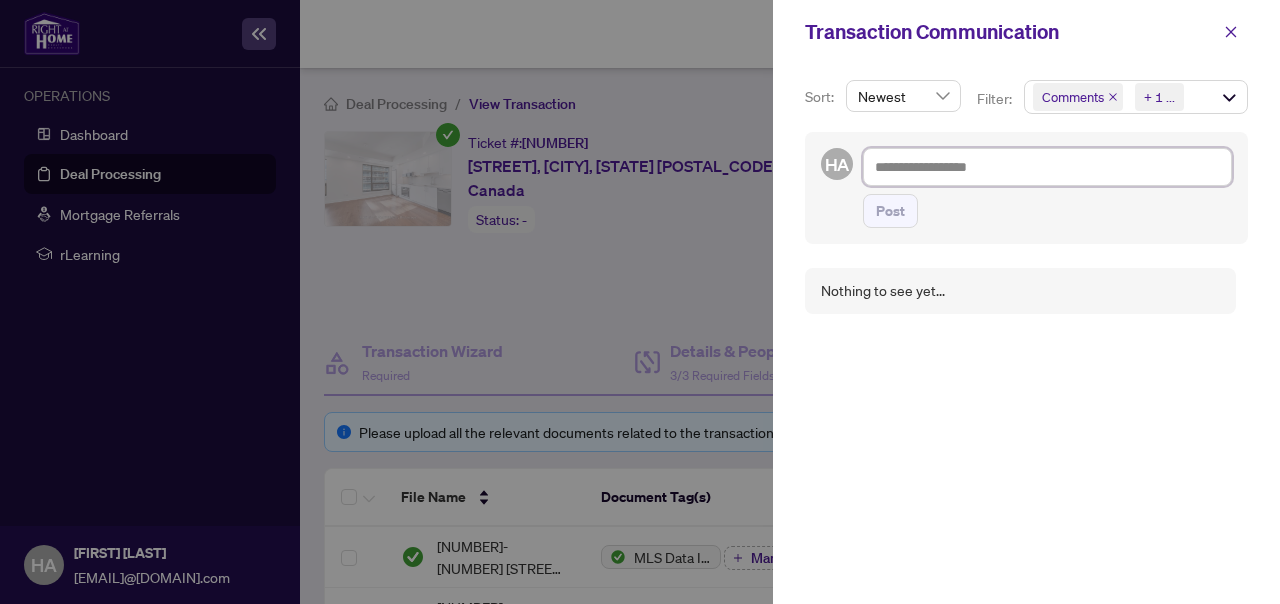 click at bounding box center [1047, 167] 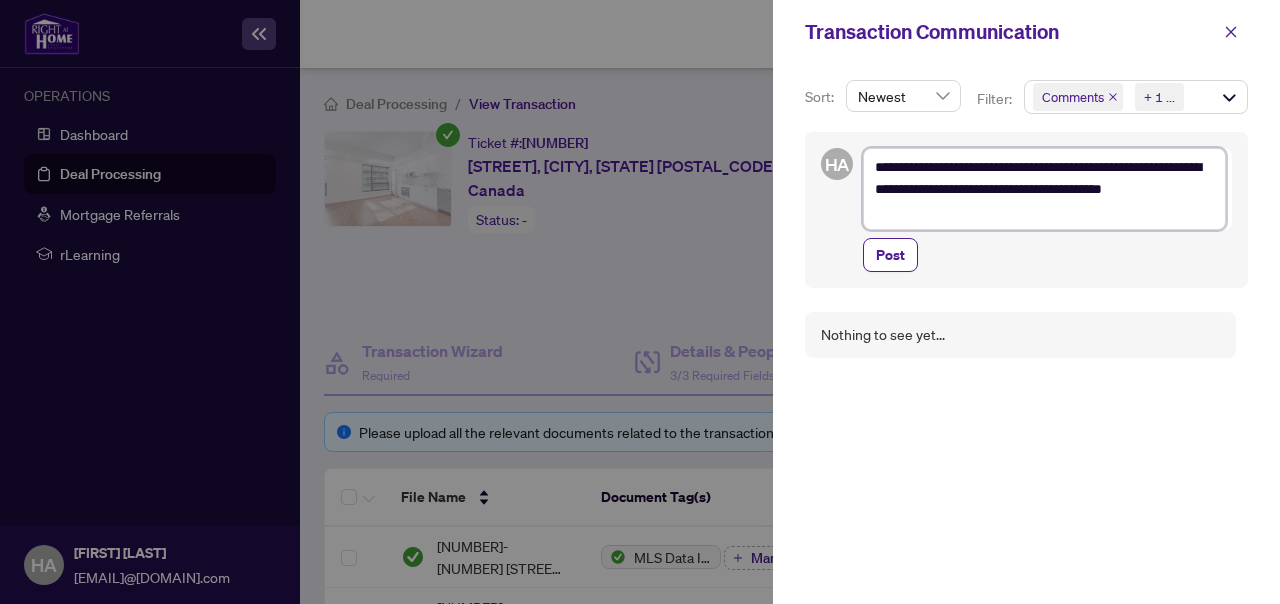 drag, startPoint x: 1039, startPoint y: 188, endPoint x: 1108, endPoint y: 235, distance: 83.48653 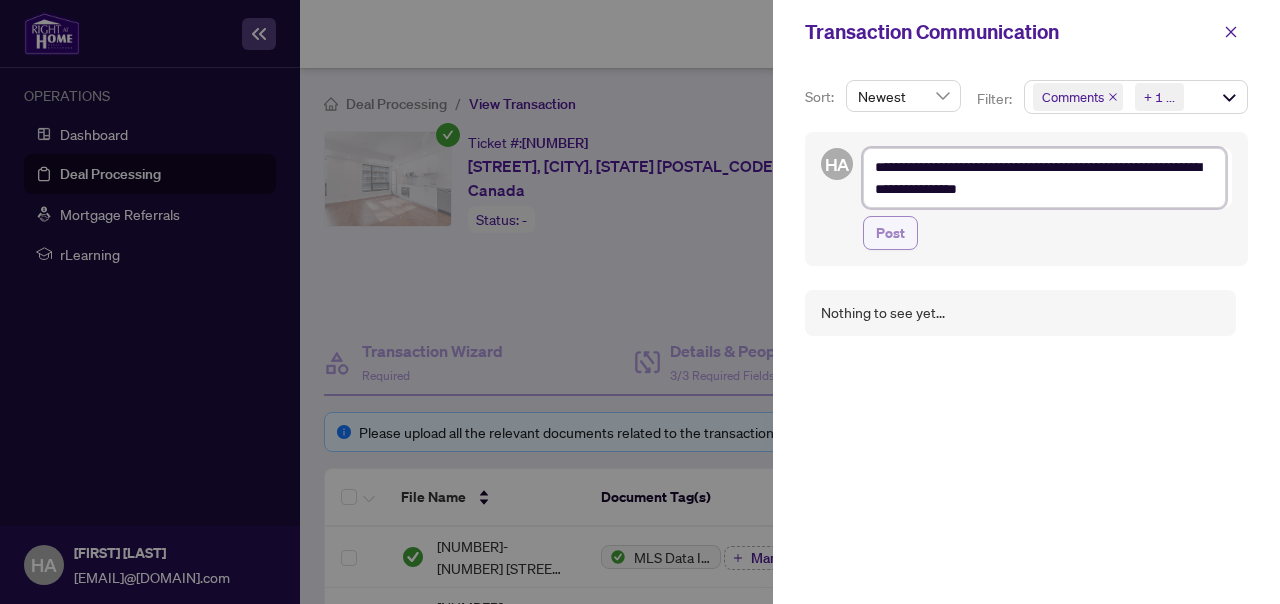 type on "**********" 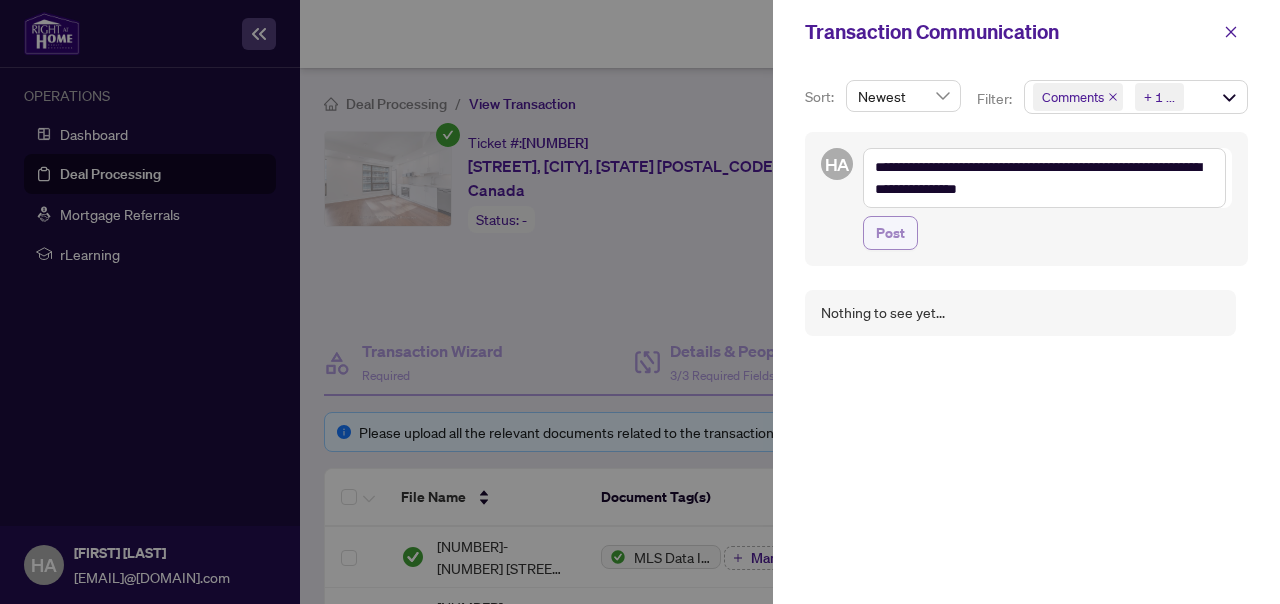 click on "Post" at bounding box center [890, 233] 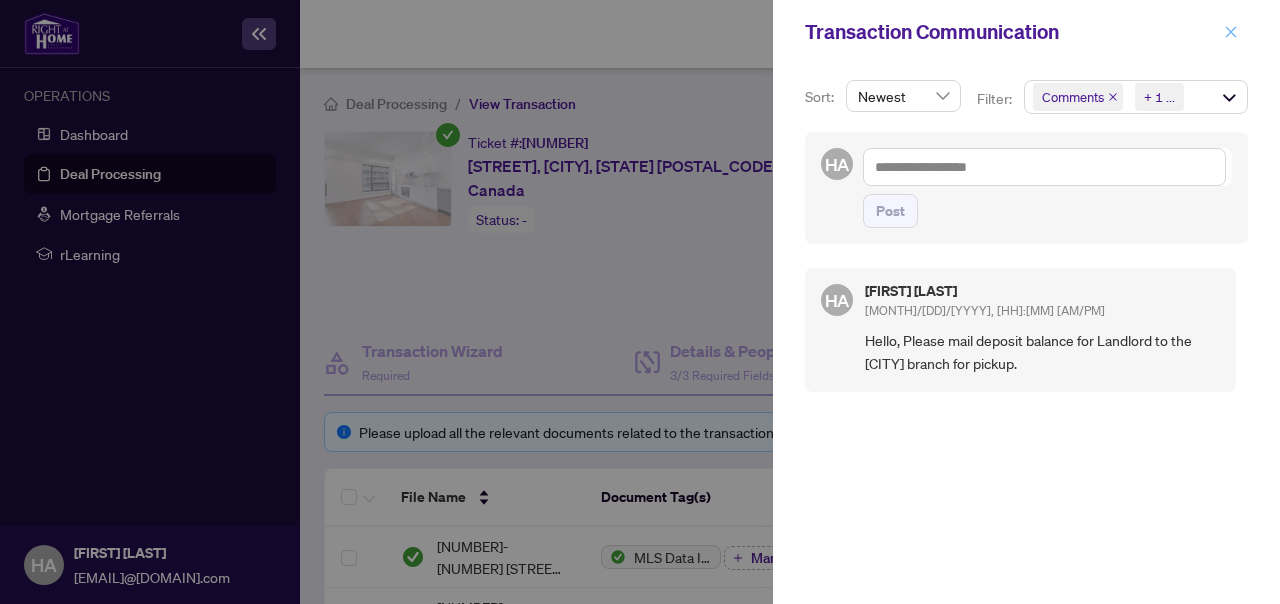 click at bounding box center (1231, 32) 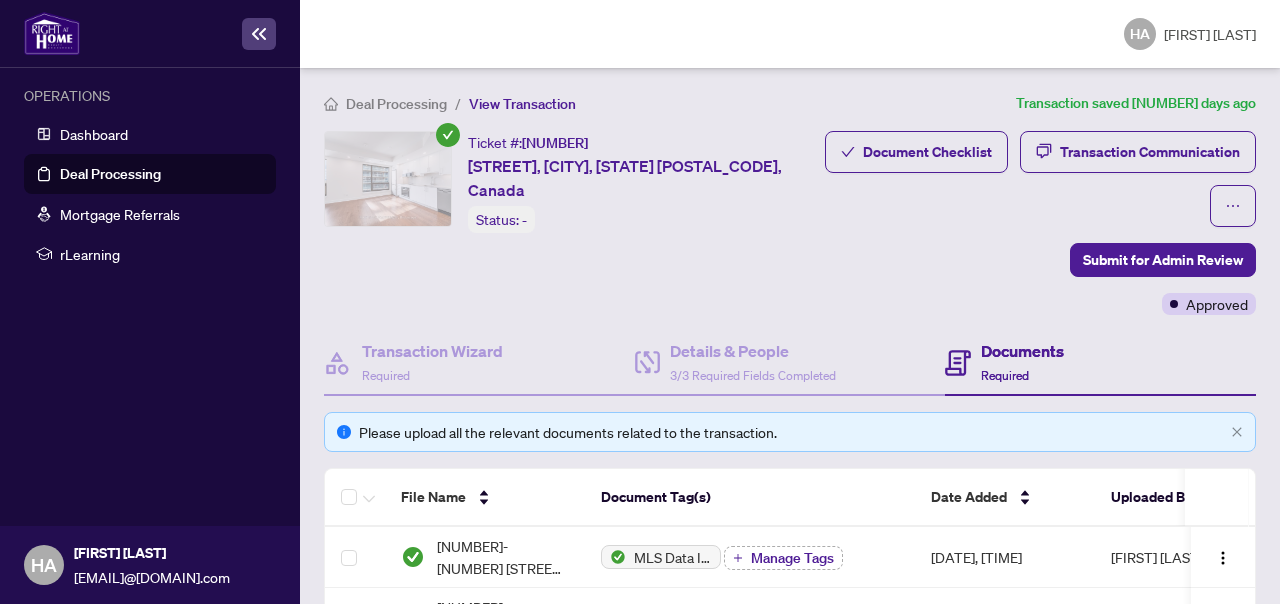 click on "Deal Processing" at bounding box center (110, 174) 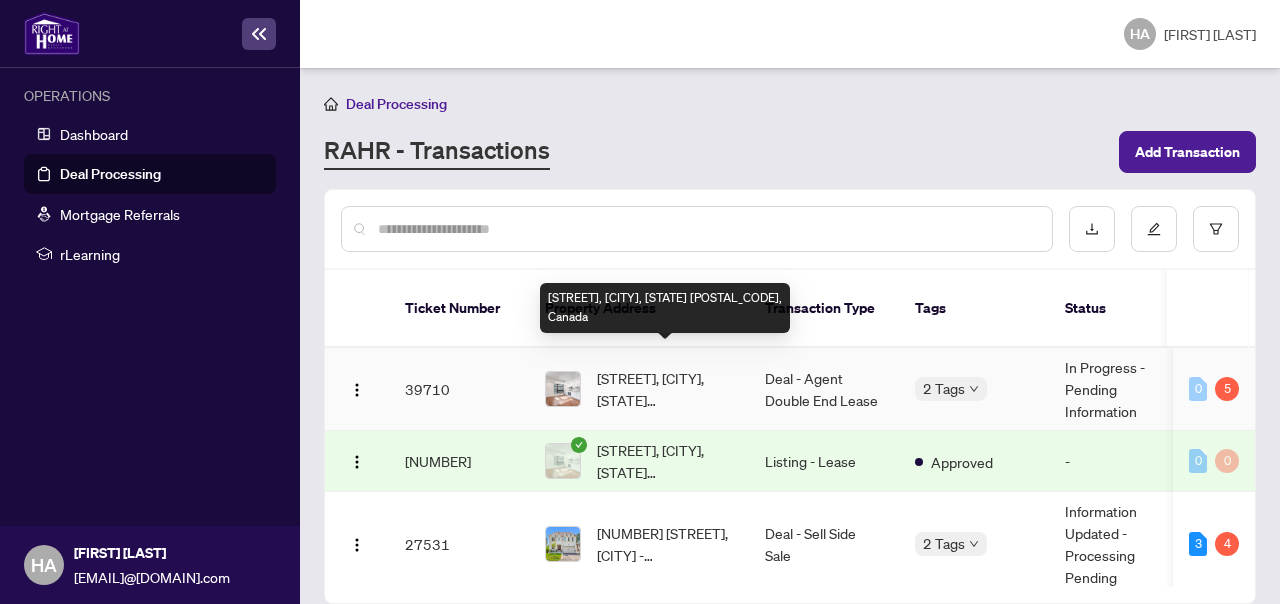 click on "[STREET], [CITY], [STATE] [POSTAL_CODE], Canada" at bounding box center [665, 389] 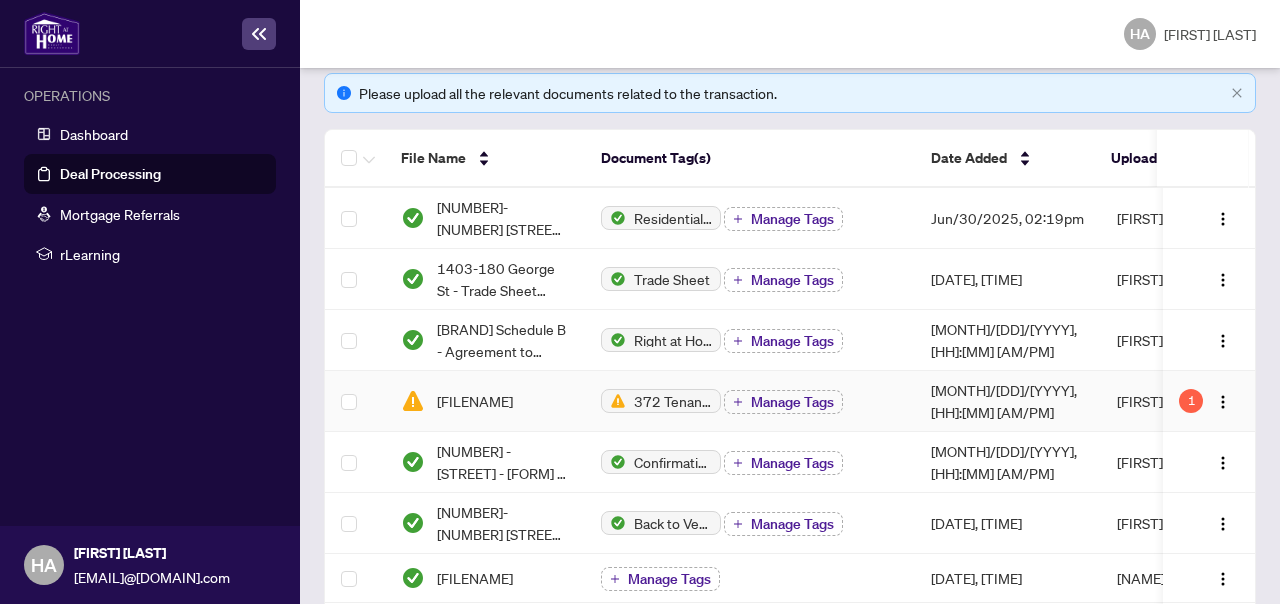 scroll, scrollTop: 355, scrollLeft: 0, axis: vertical 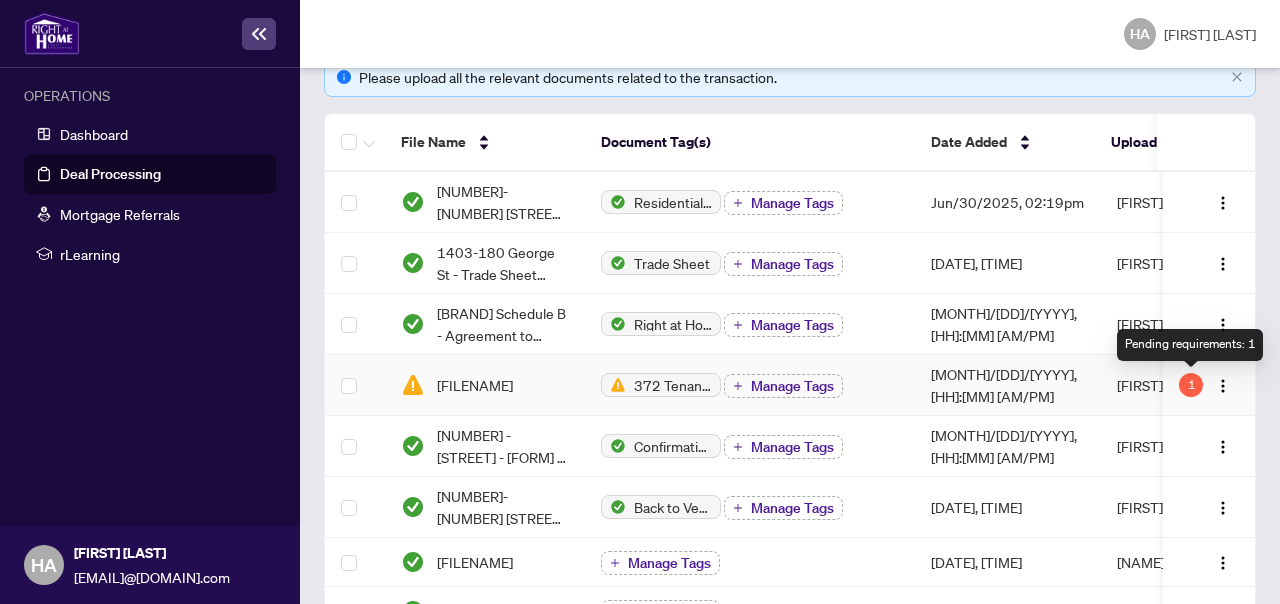 click on "1" at bounding box center (1191, 385) 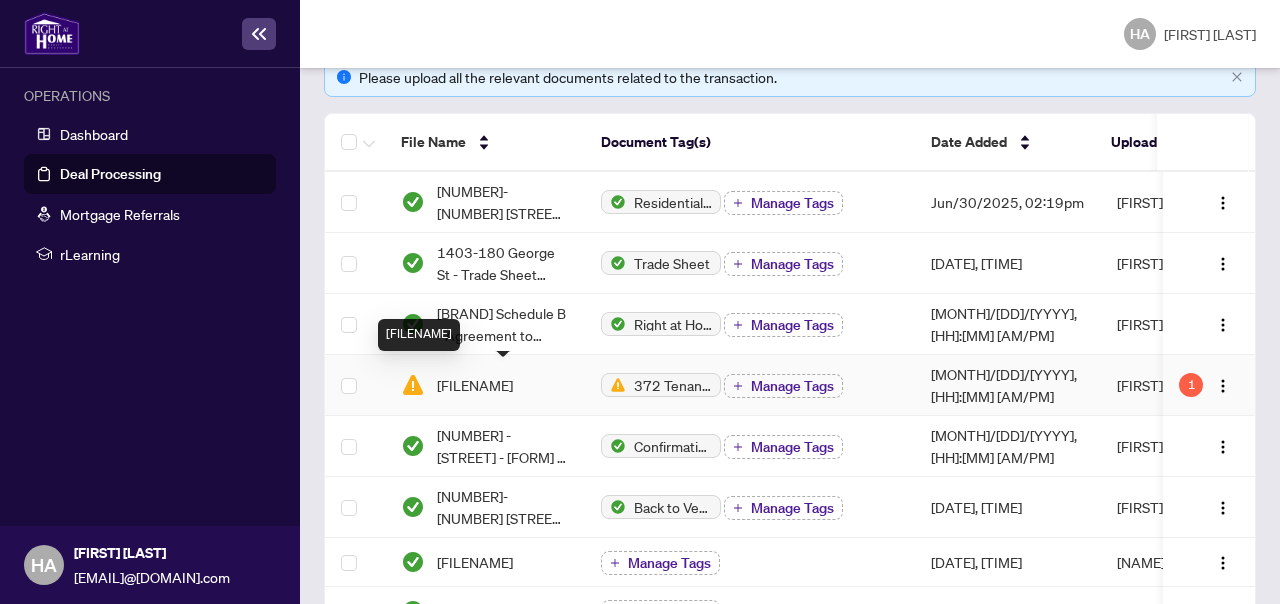 click on "[FILENAME]" at bounding box center (475, 385) 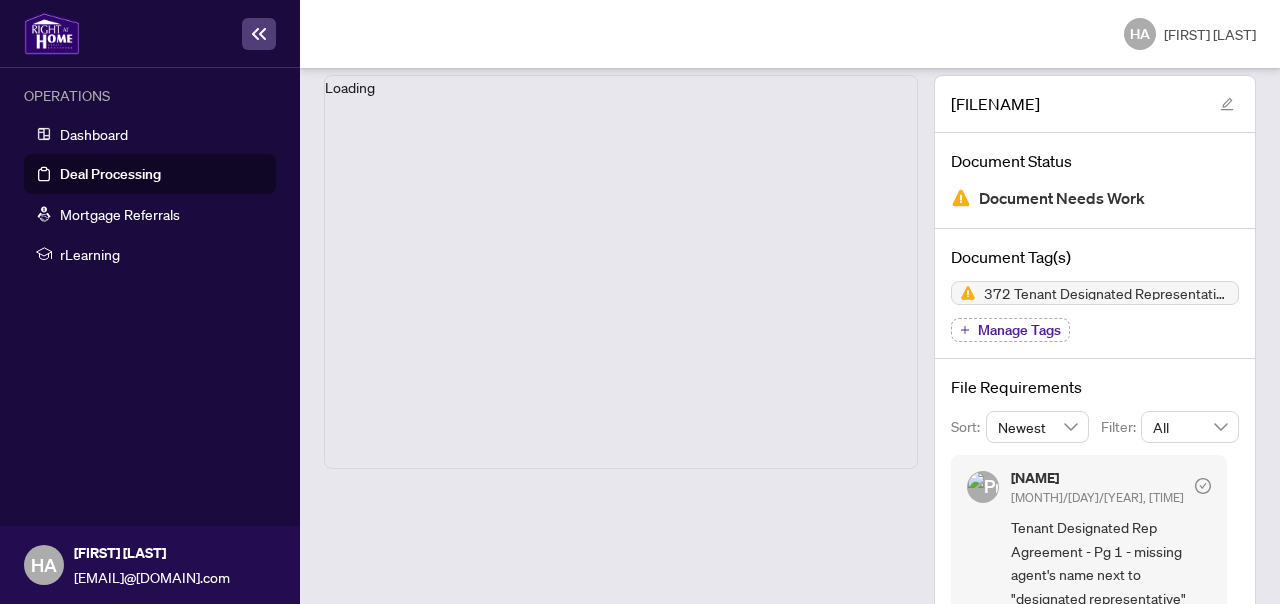 scroll, scrollTop: 145, scrollLeft: 0, axis: vertical 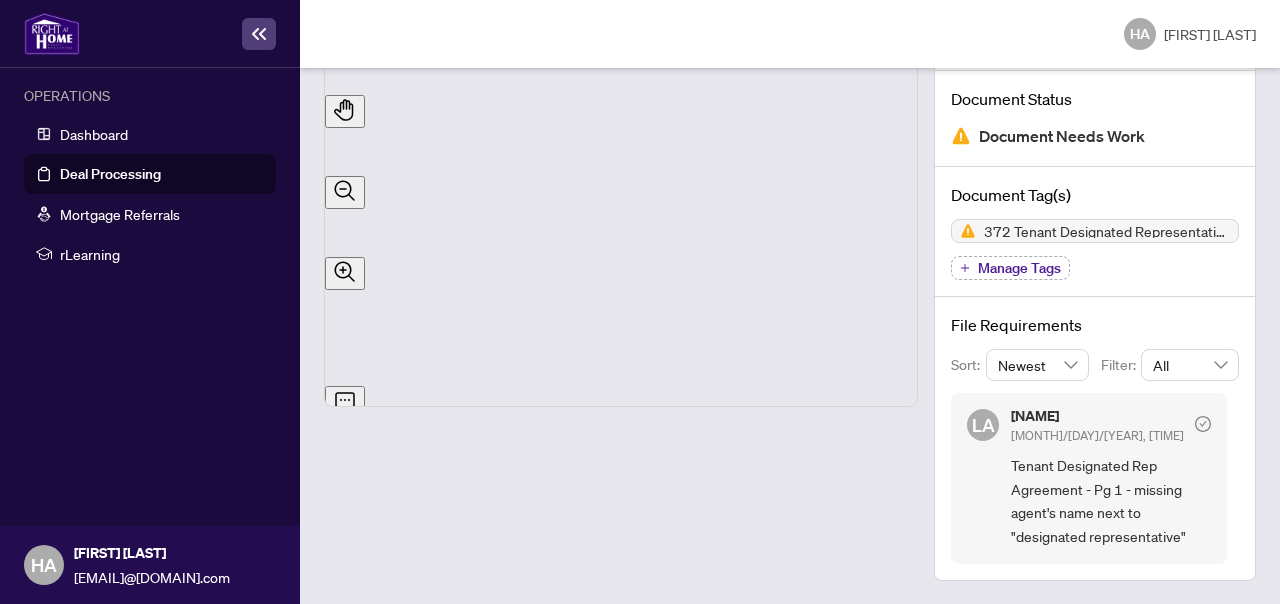 click at bounding box center (259, 34) 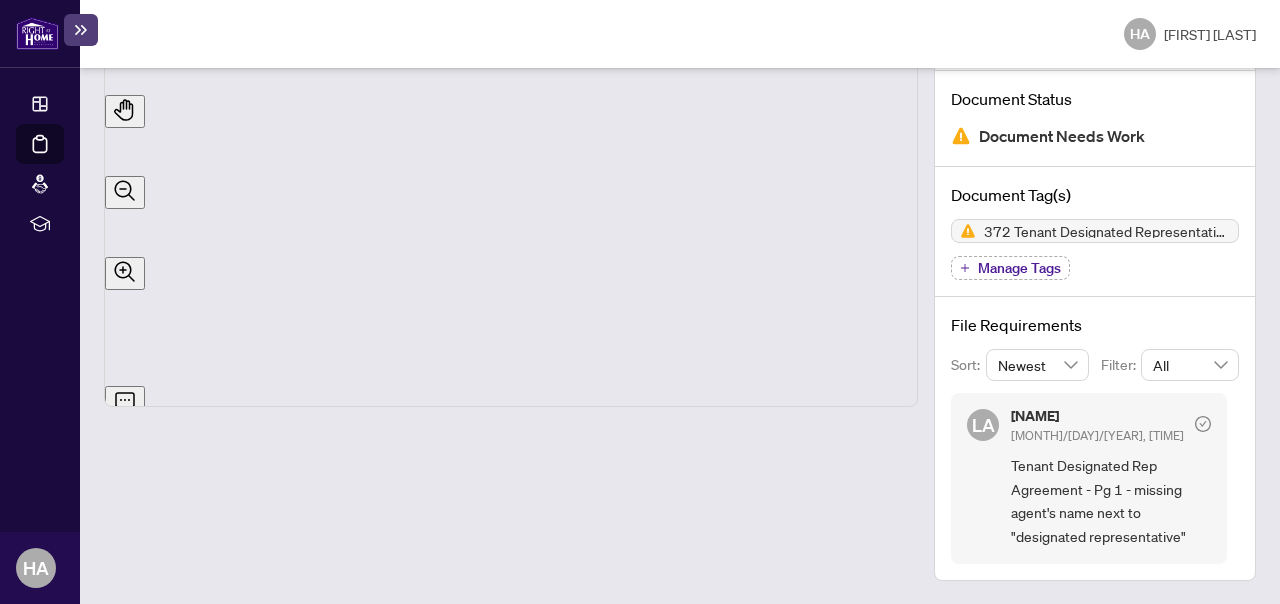 click at bounding box center [81, 30] 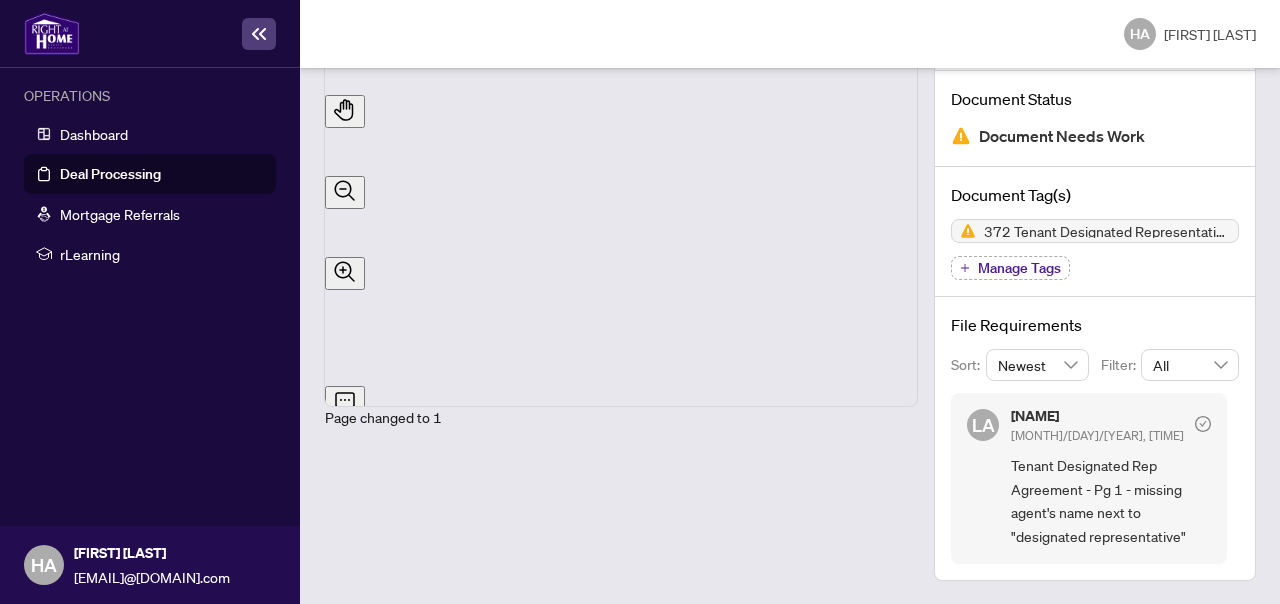 scroll, scrollTop: 0, scrollLeft: 0, axis: both 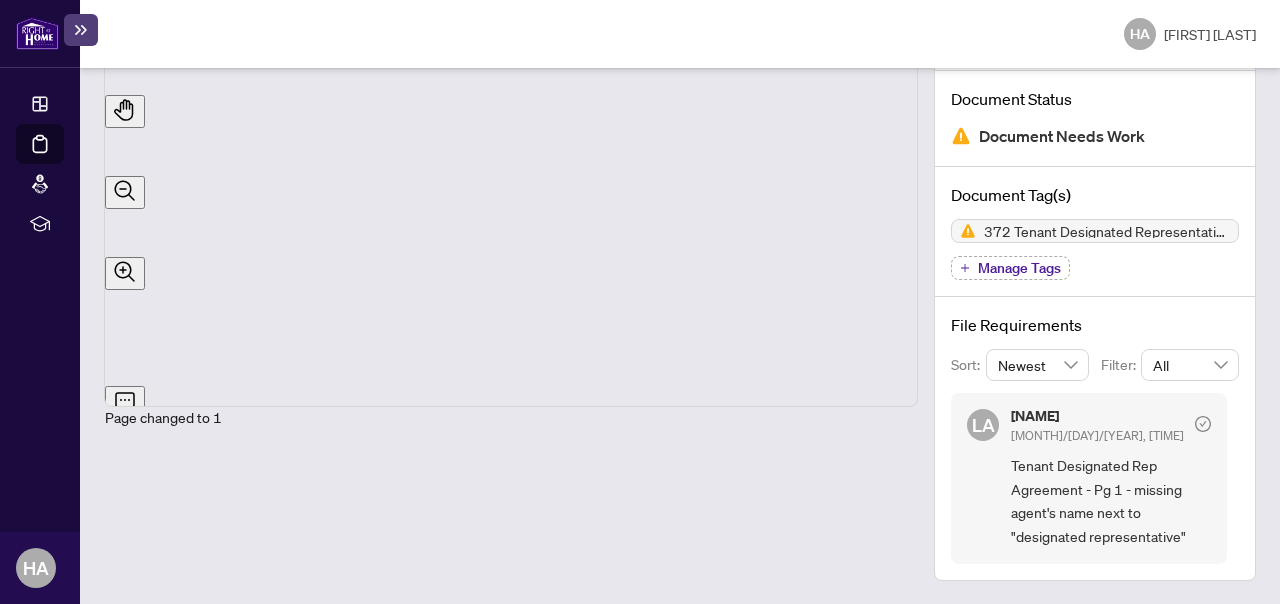 click at bounding box center [81, 30] 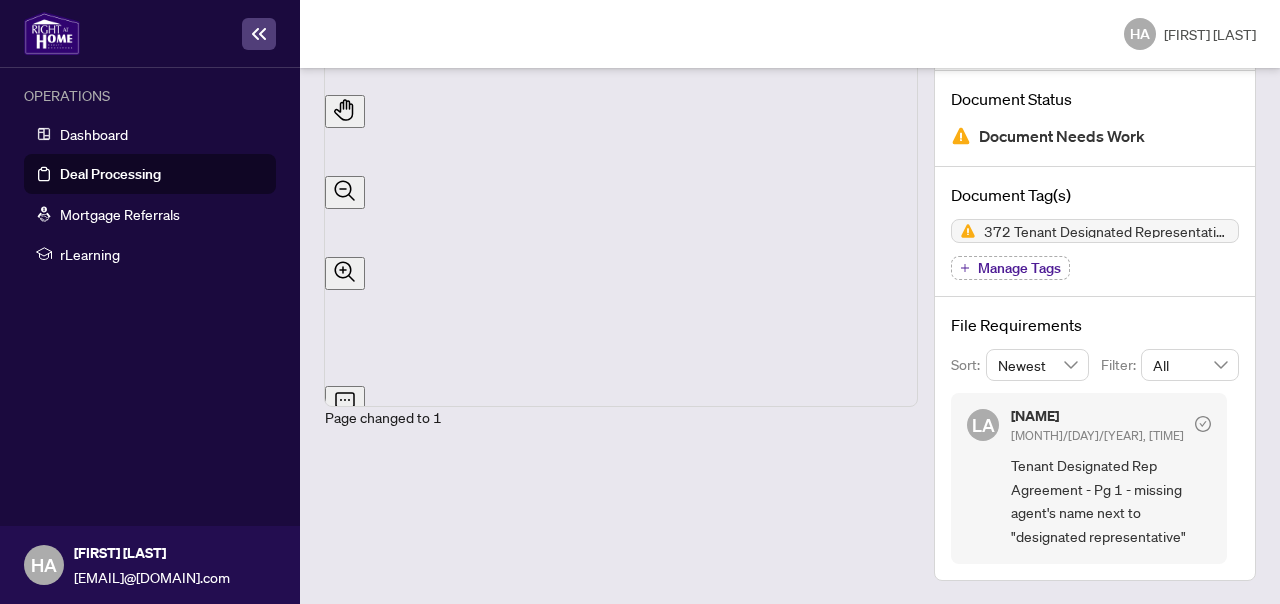 click on "Deal Processing" at bounding box center (110, 174) 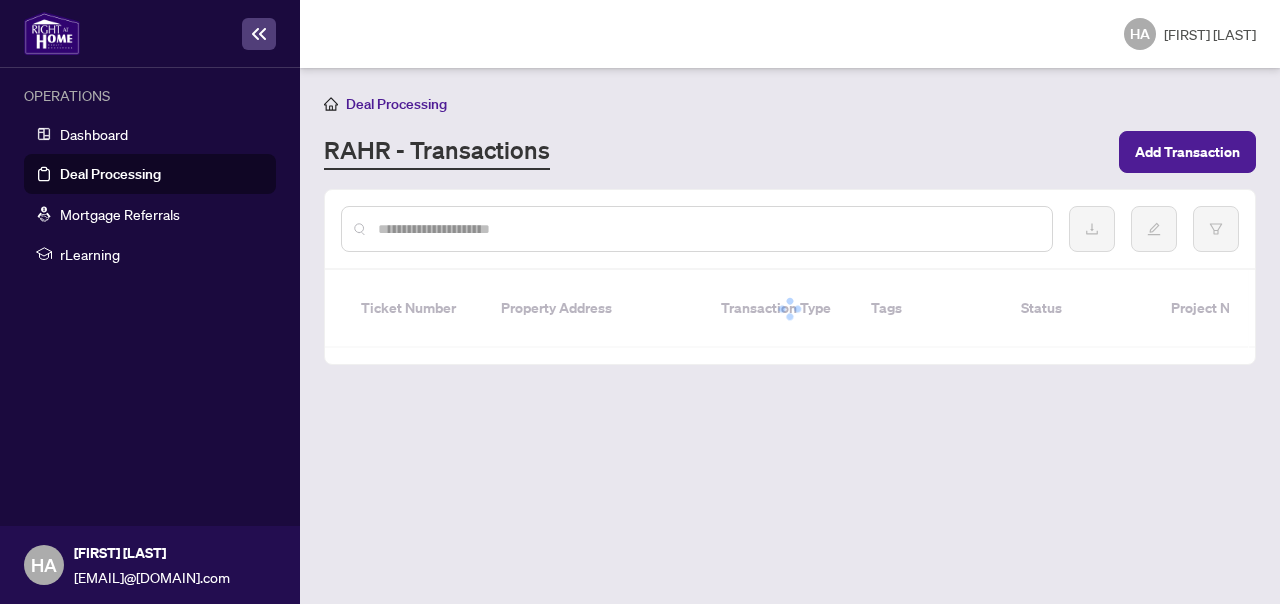 scroll, scrollTop: 0, scrollLeft: 0, axis: both 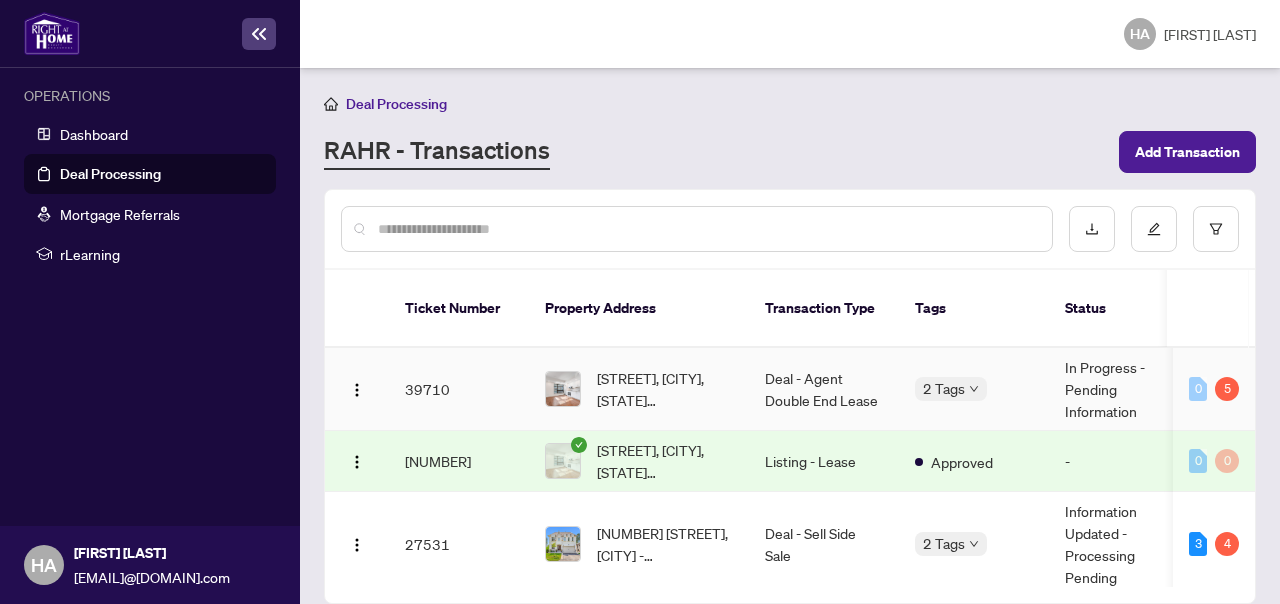 click on "[STREET], [CITY], [STATE] [POSTAL_CODE], Canada" at bounding box center [665, 389] 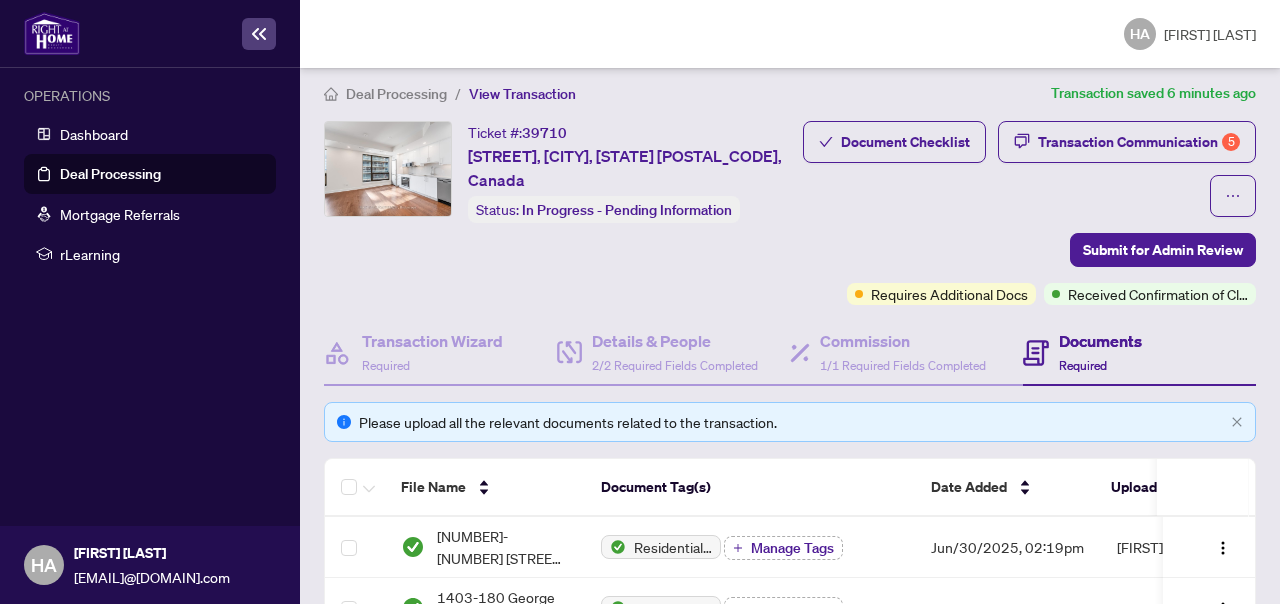 scroll, scrollTop: 0, scrollLeft: 0, axis: both 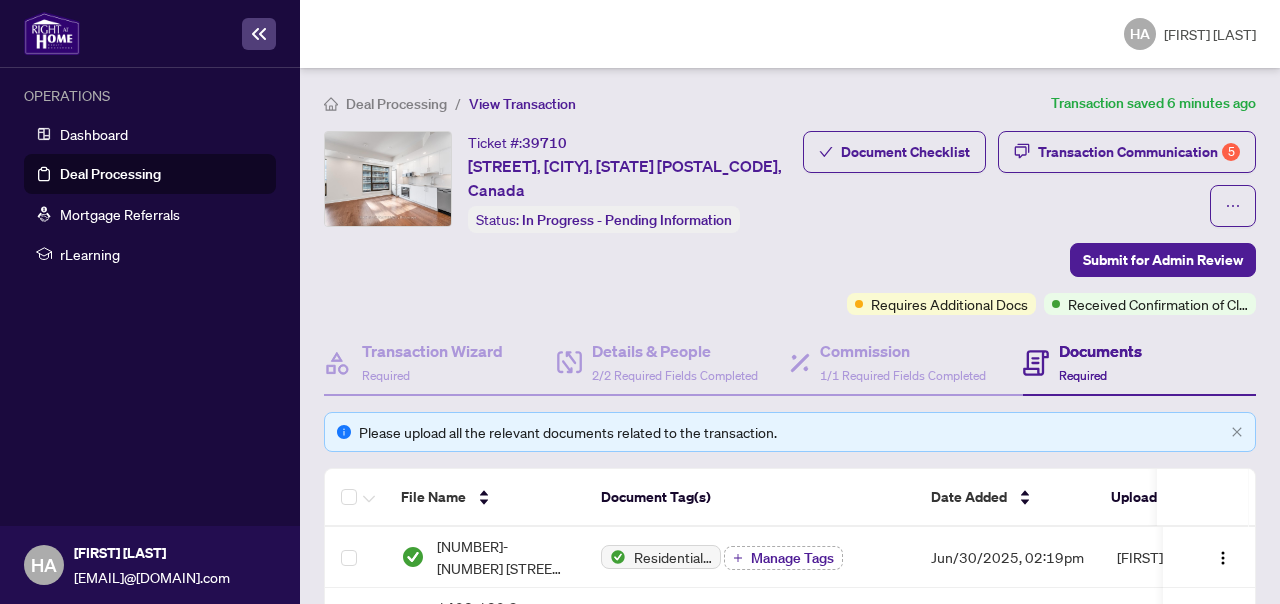 click on "Deal Processing" at bounding box center (110, 174) 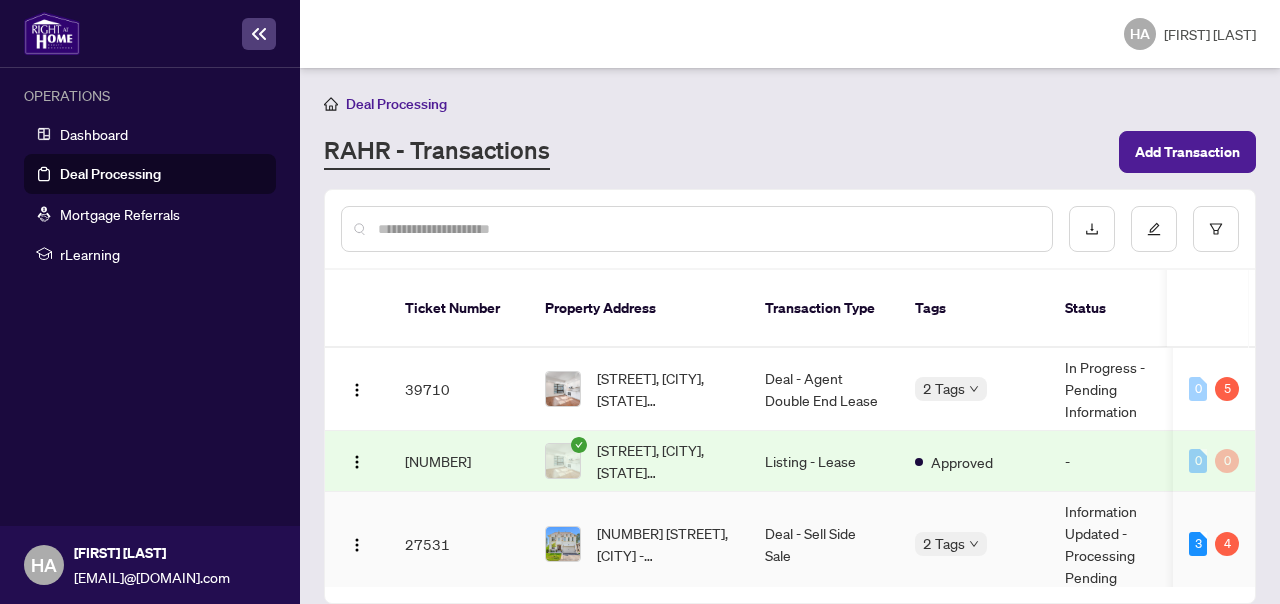 scroll, scrollTop: 77, scrollLeft: 0, axis: vertical 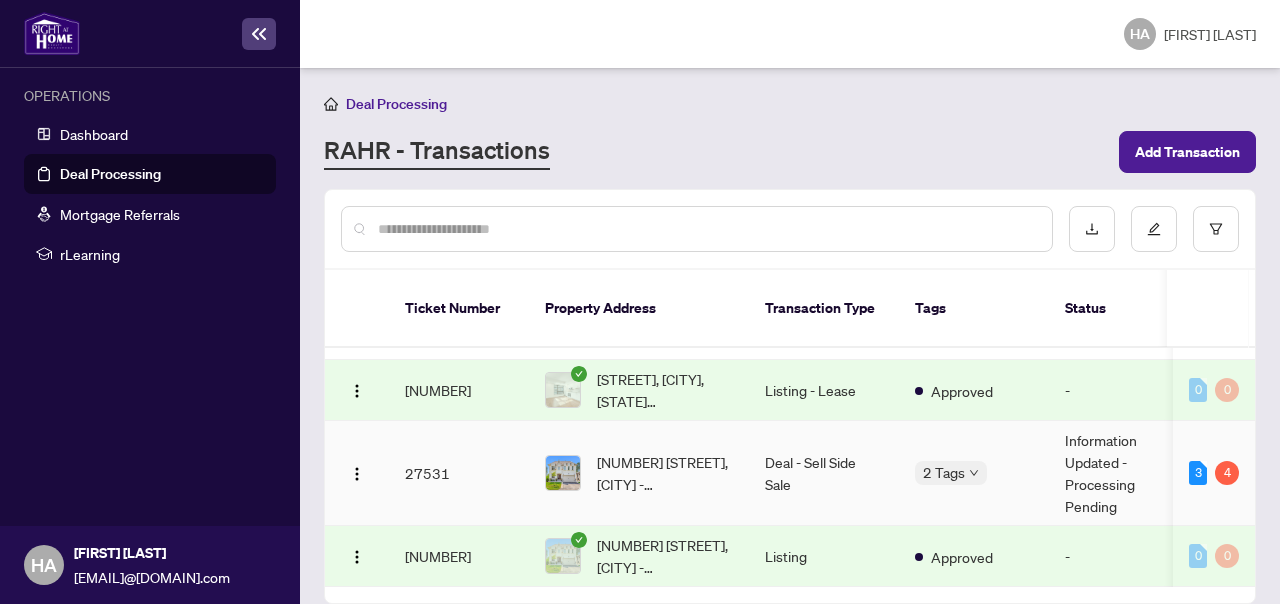 click on "[NUMBER] [STREET], [CITY] - [NEIGHBORHOOD] - [NEIGHBORHOOD], [PROVINCE] [POSTAL_CODE], [COUNTRY]" at bounding box center [639, 473] 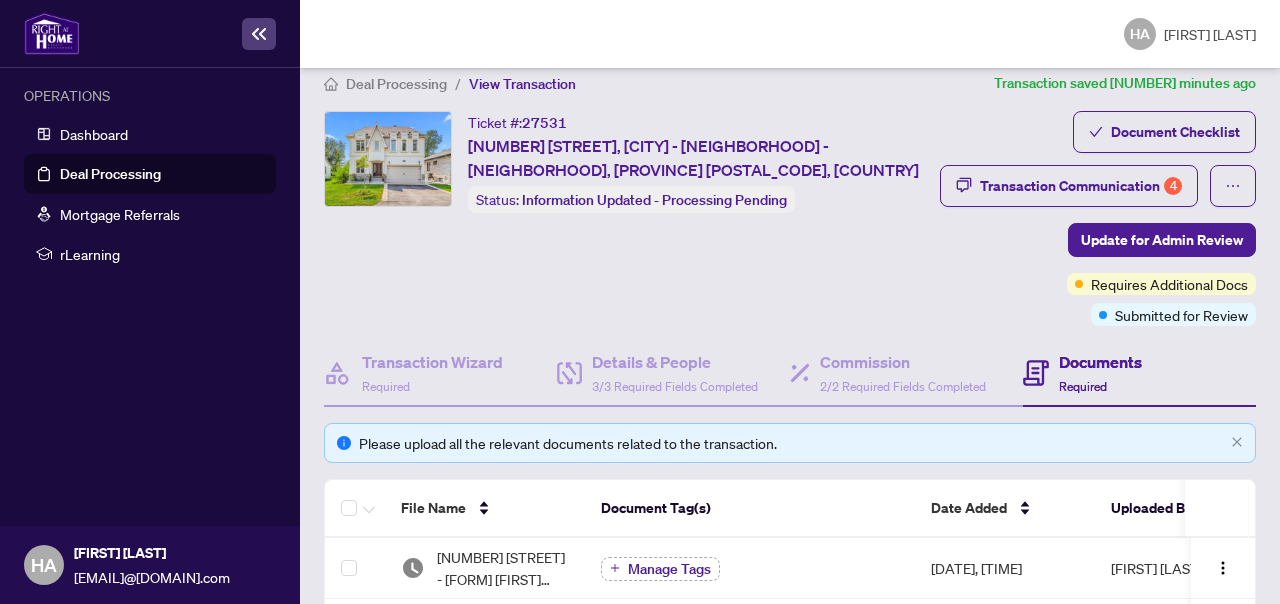 scroll, scrollTop: 0, scrollLeft: 0, axis: both 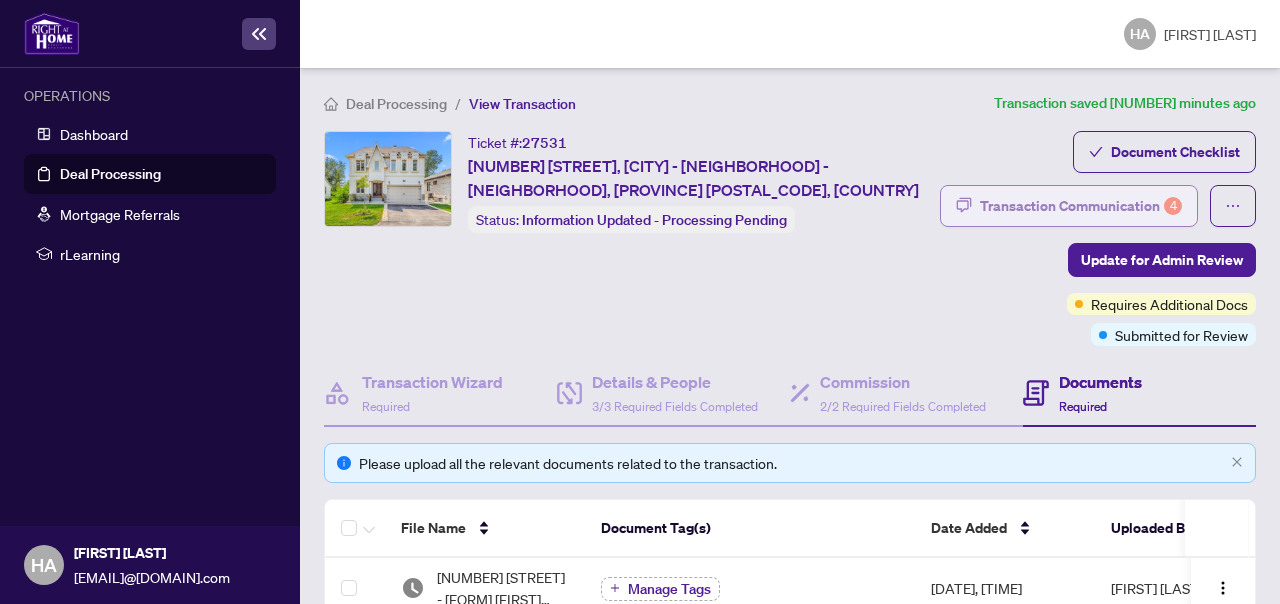 click on "Transaction Communication 4" at bounding box center (1081, 206) 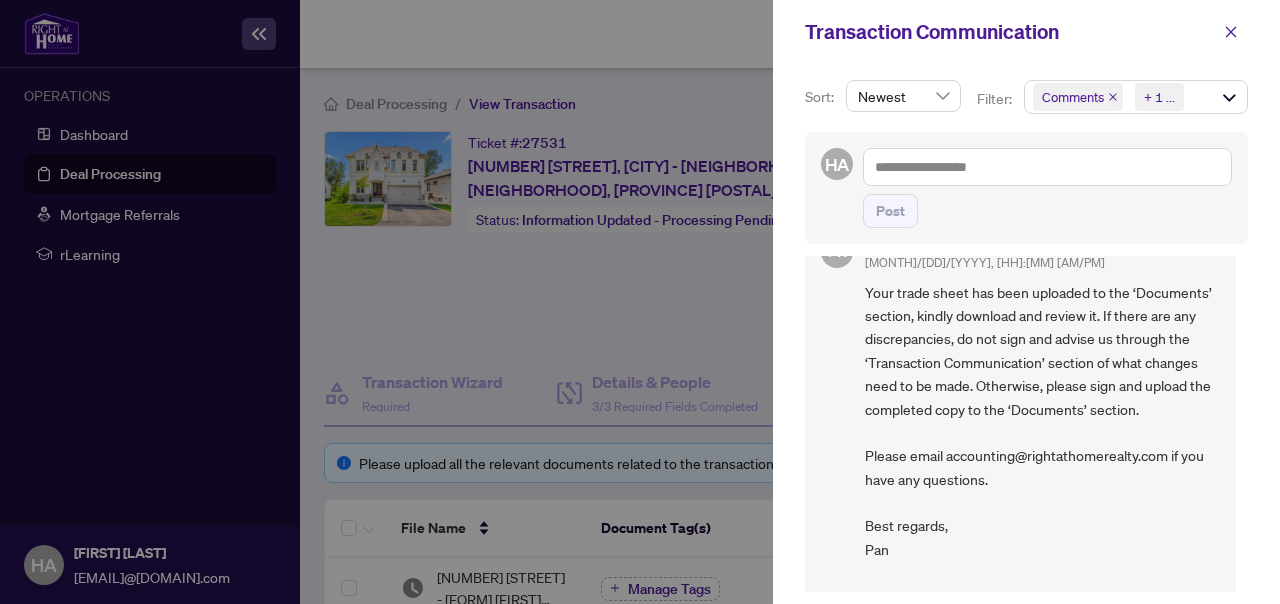 scroll, scrollTop: 0, scrollLeft: 0, axis: both 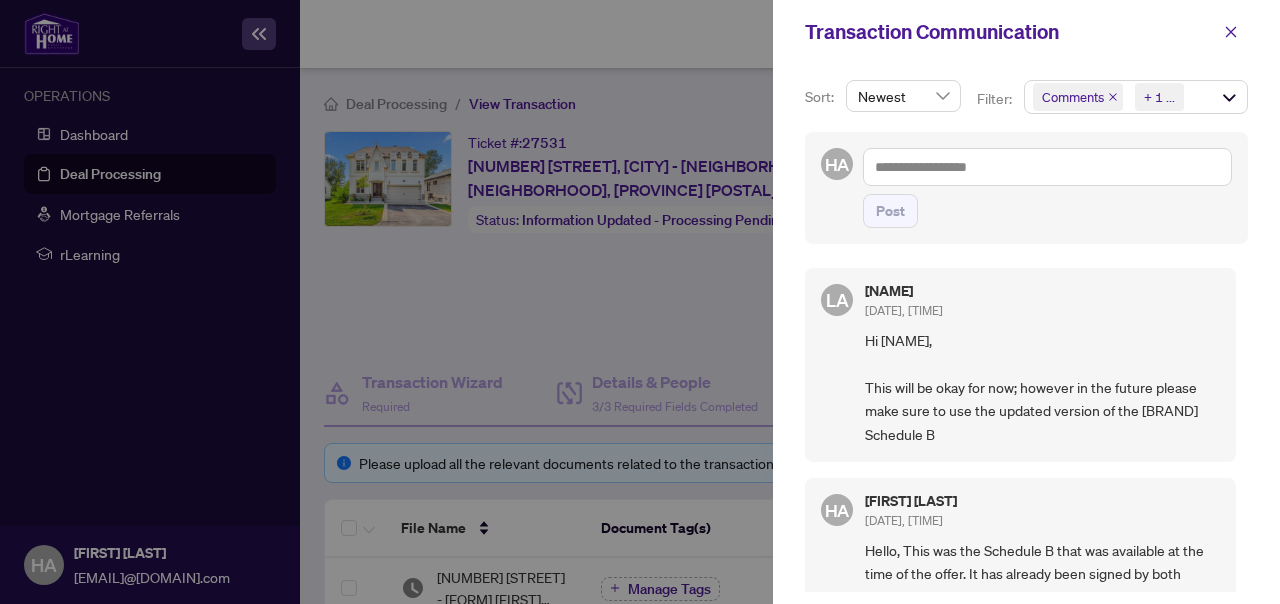 click at bounding box center (640, 302) 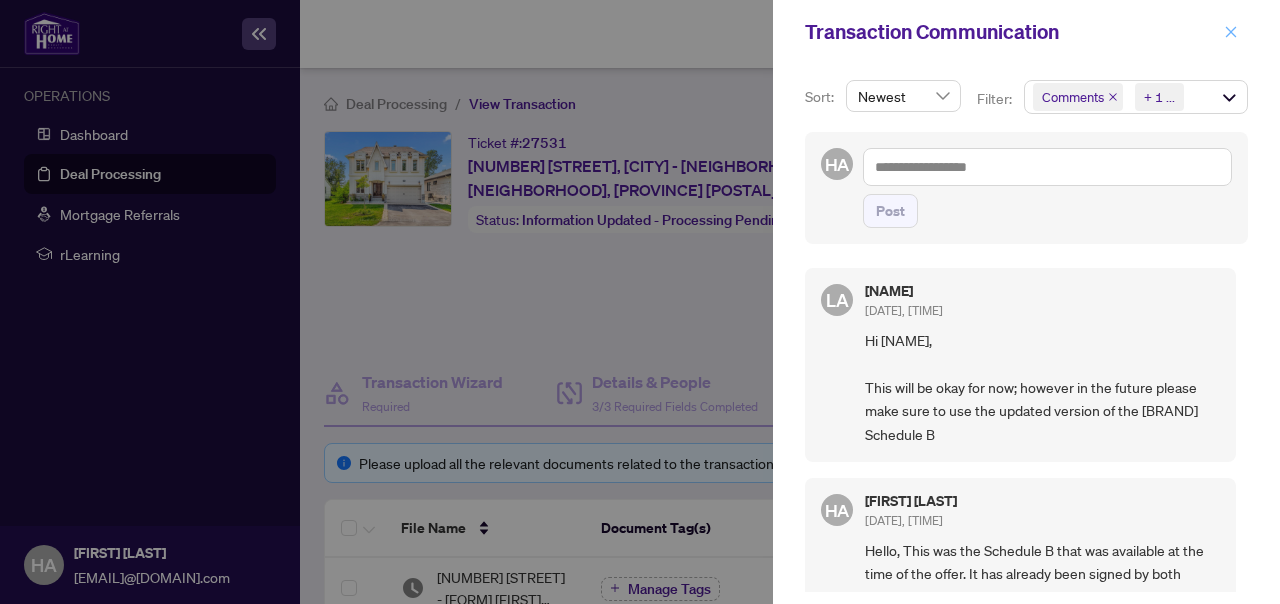click at bounding box center (1231, 32) 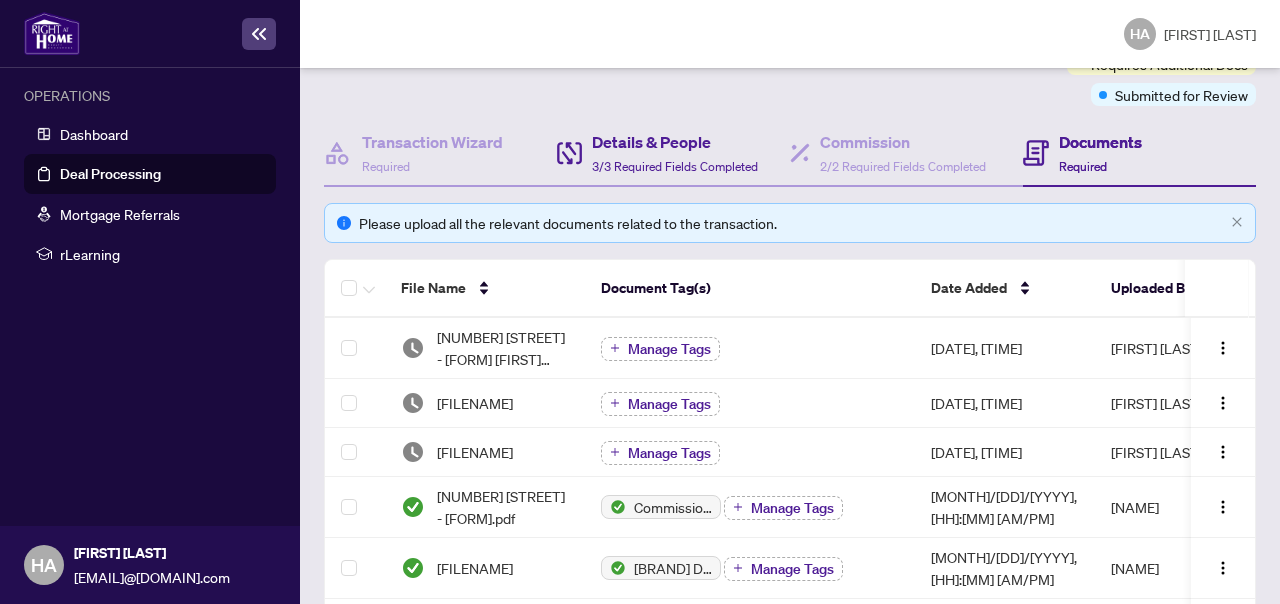 scroll, scrollTop: 0, scrollLeft: 0, axis: both 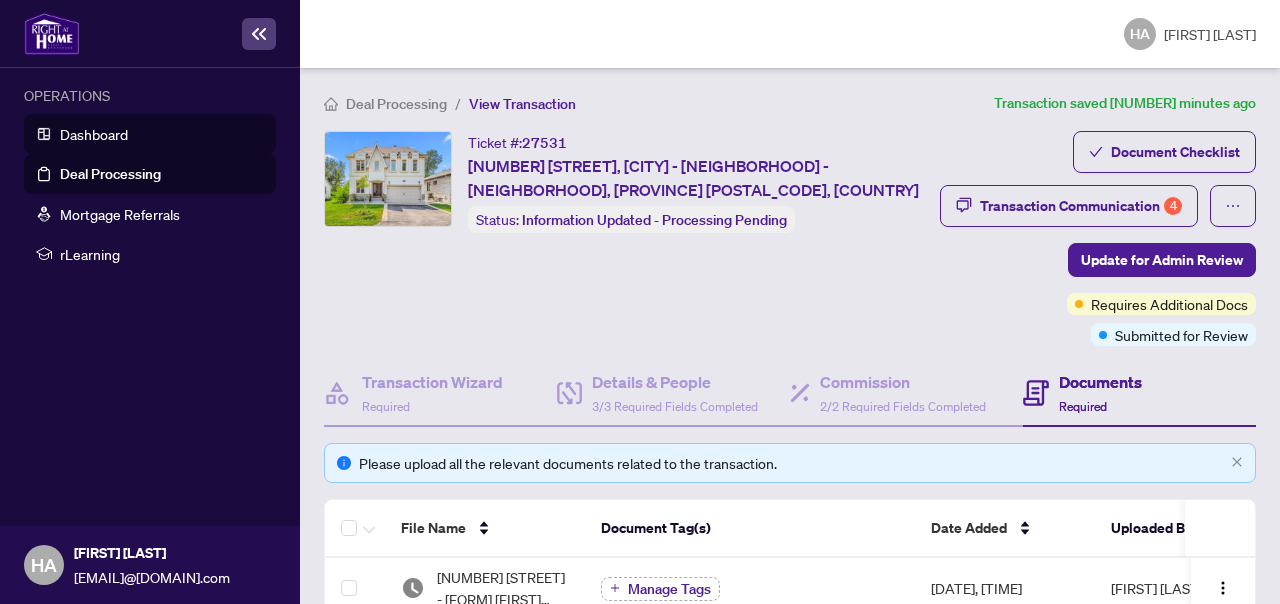 click on "Dashboard" at bounding box center (94, 134) 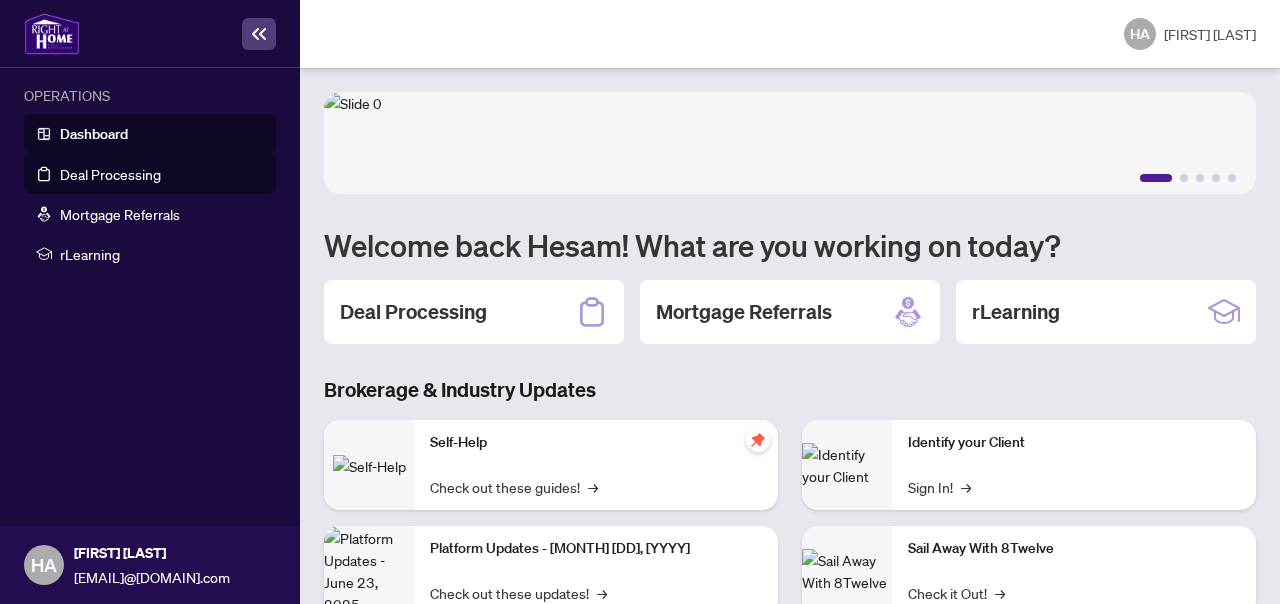 click on "Deal Processing" at bounding box center (110, 174) 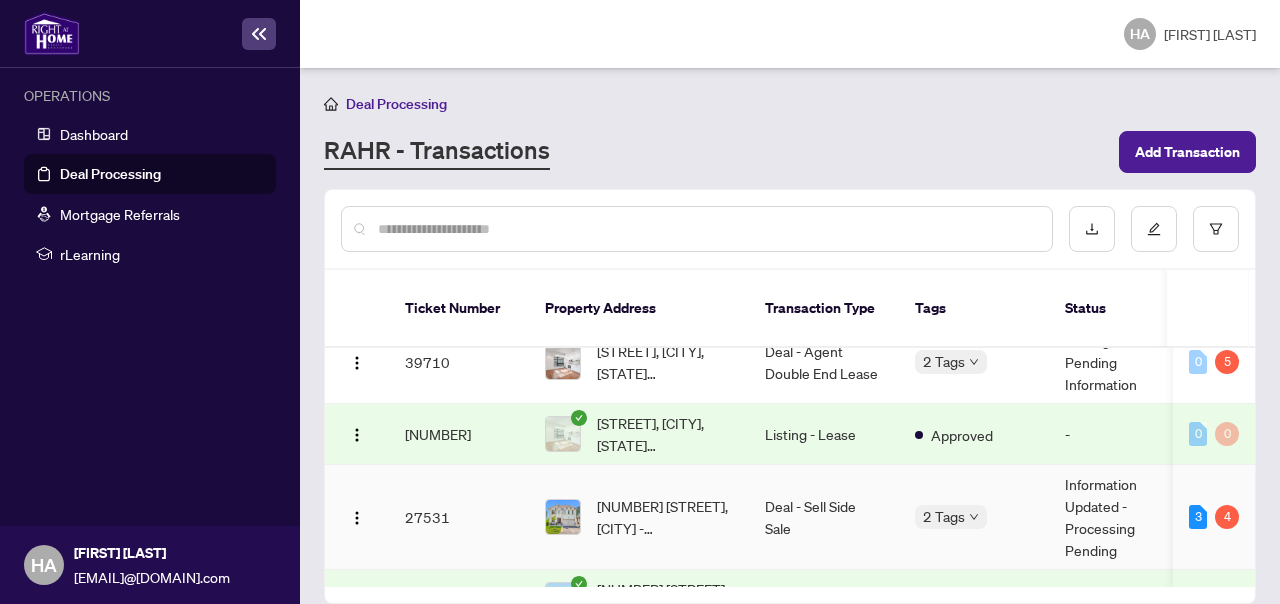 scroll, scrollTop: 0, scrollLeft: 0, axis: both 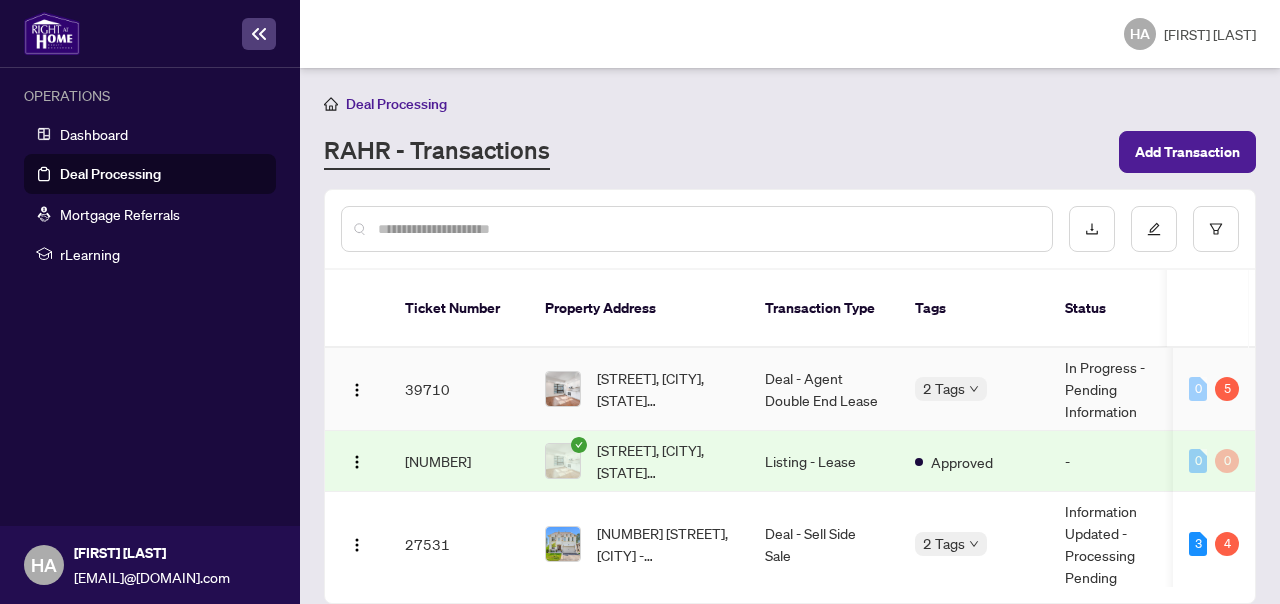 click on "[STREET], [CITY], [STATE] [POSTAL_CODE], Canada" at bounding box center [639, 389] 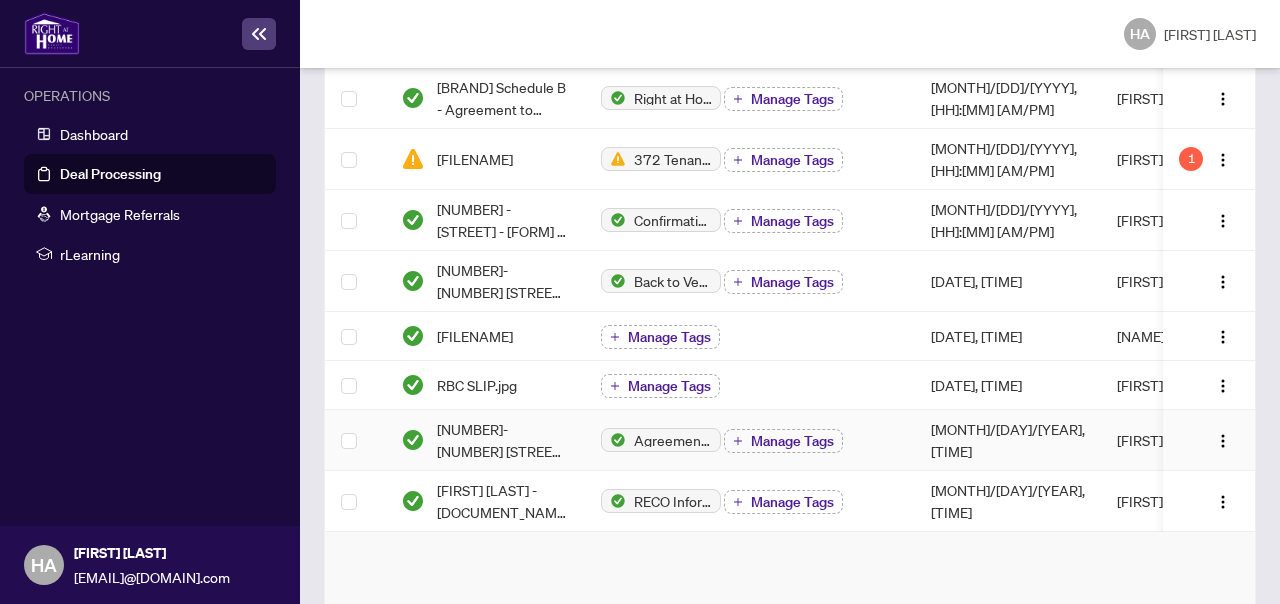 scroll, scrollTop: 0, scrollLeft: 0, axis: both 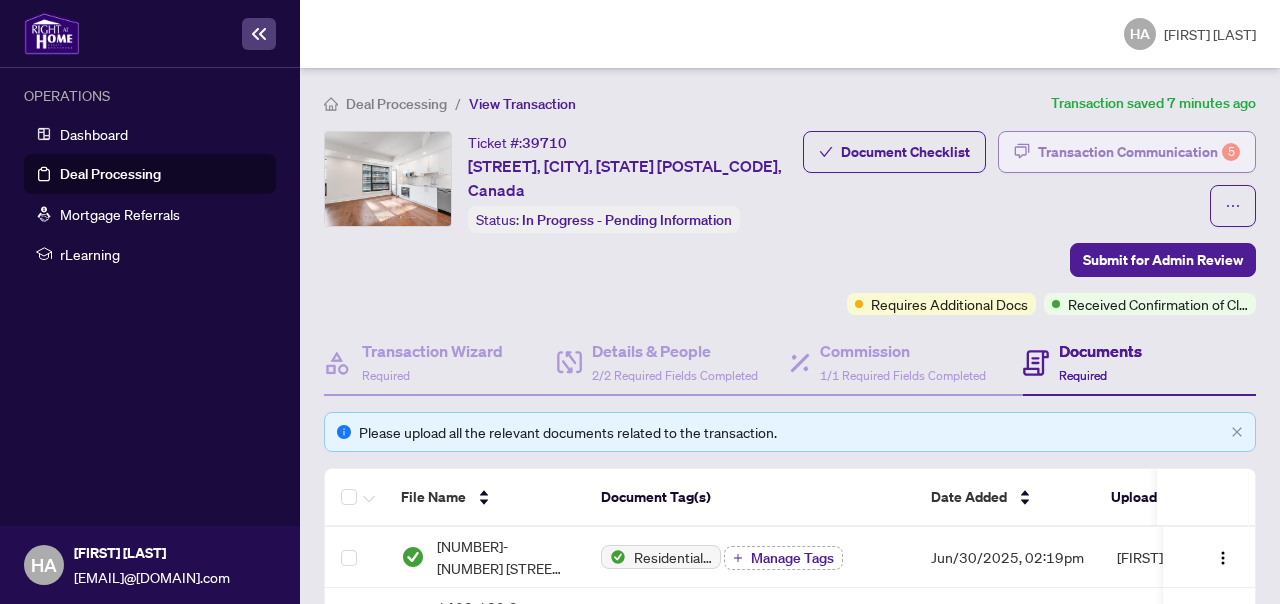 click on "Transaction Communication 5" at bounding box center (1139, 152) 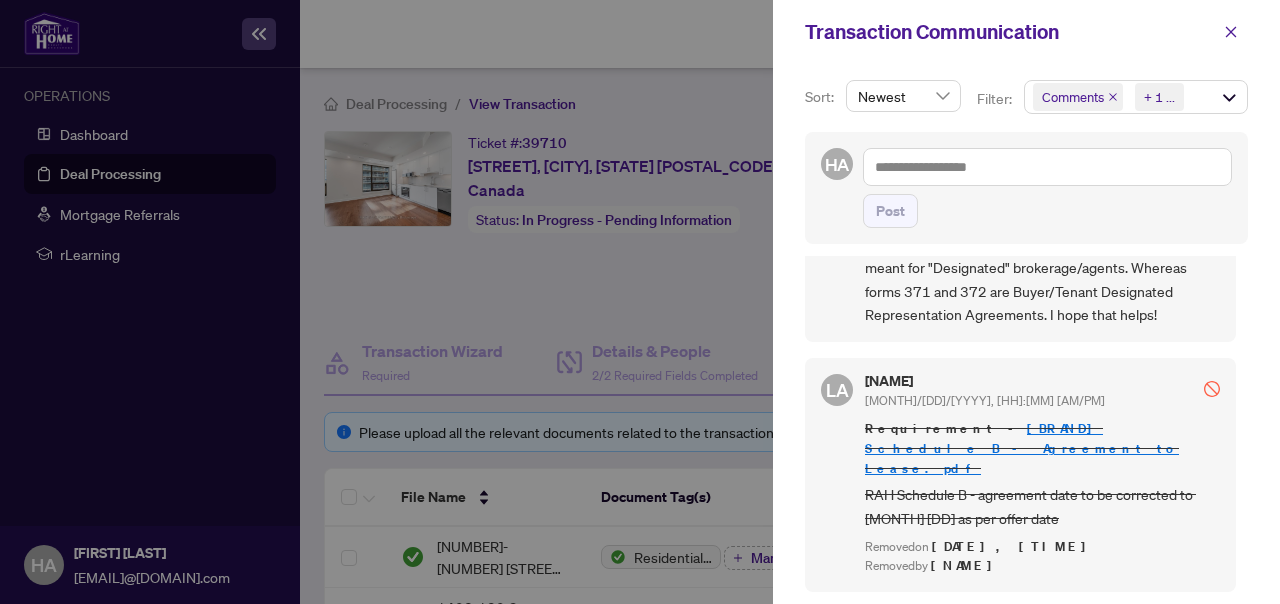 scroll, scrollTop: 0, scrollLeft: 0, axis: both 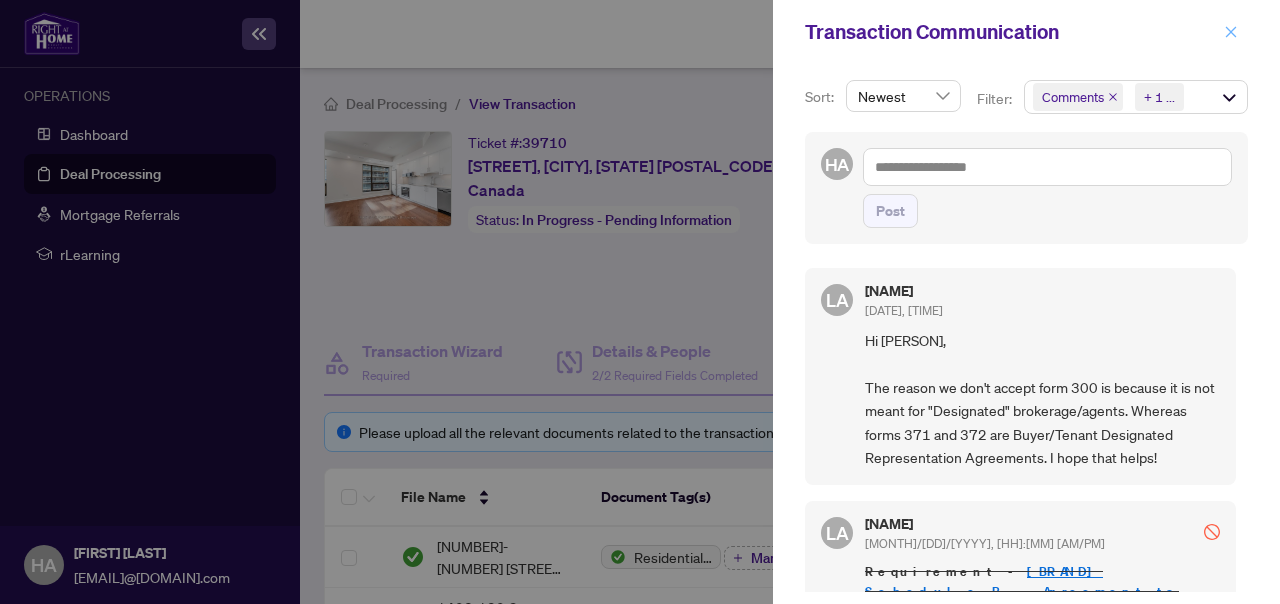 click at bounding box center [1231, 32] 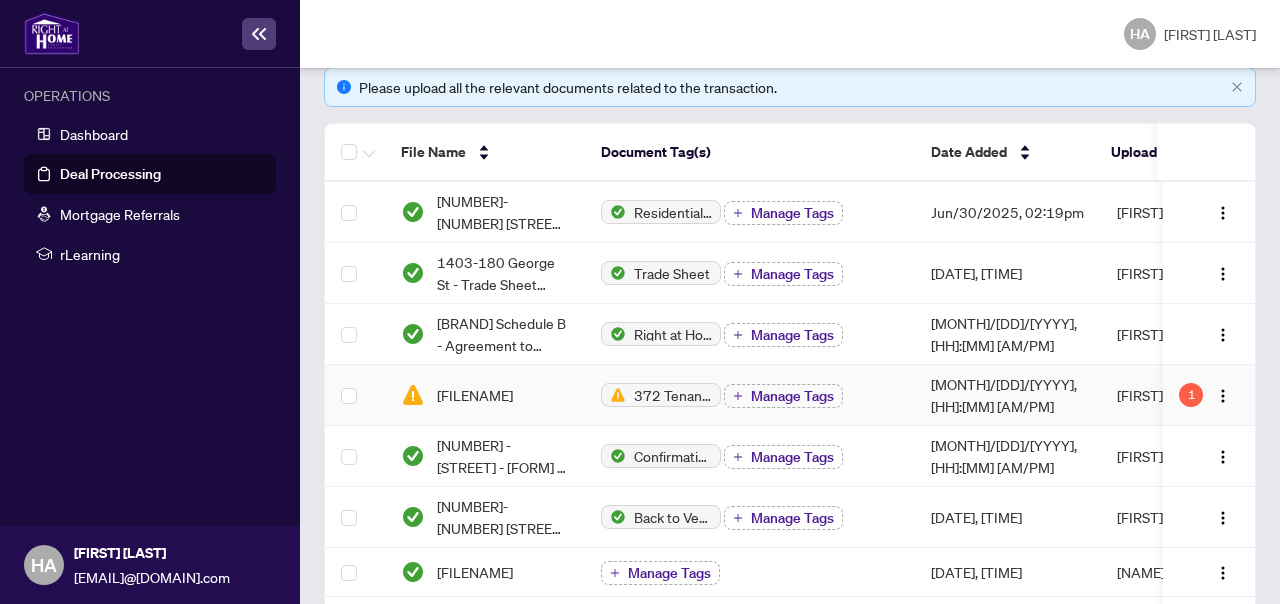 scroll, scrollTop: 349, scrollLeft: 0, axis: vertical 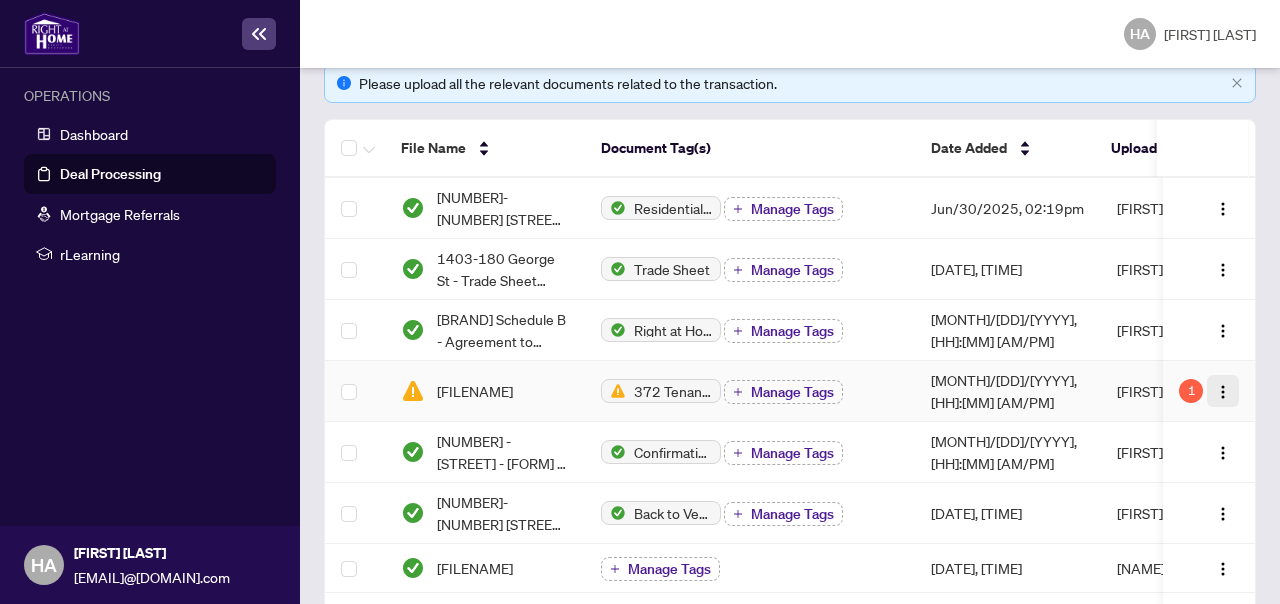 click at bounding box center [1223, 391] 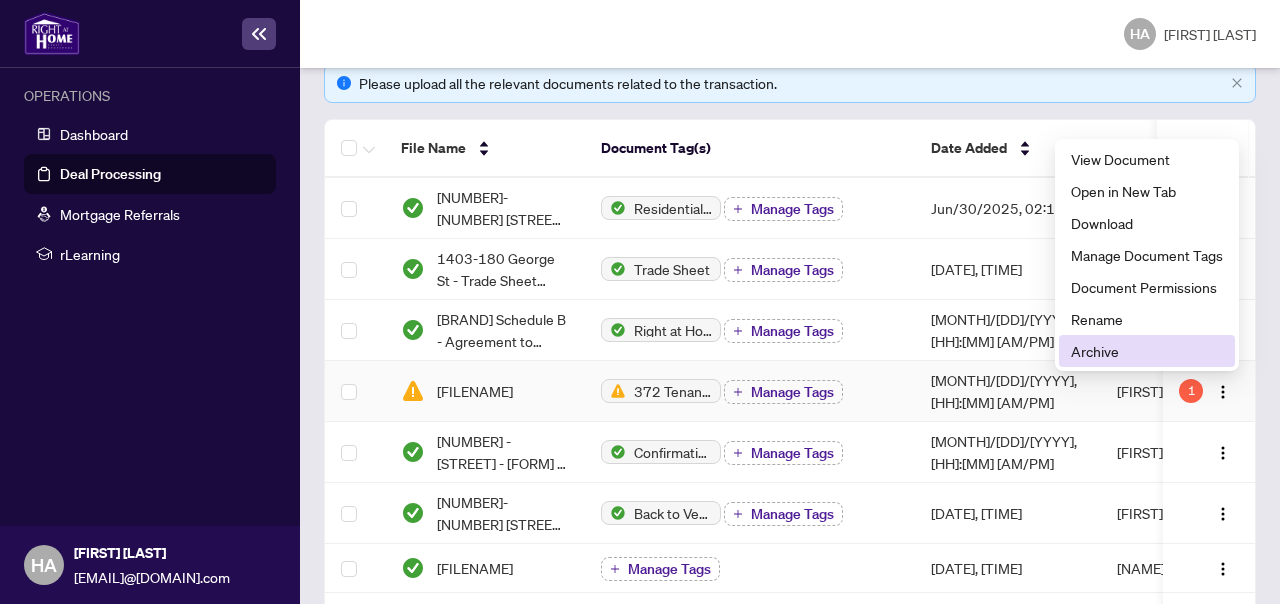 click on "Archive" at bounding box center [1147, 351] 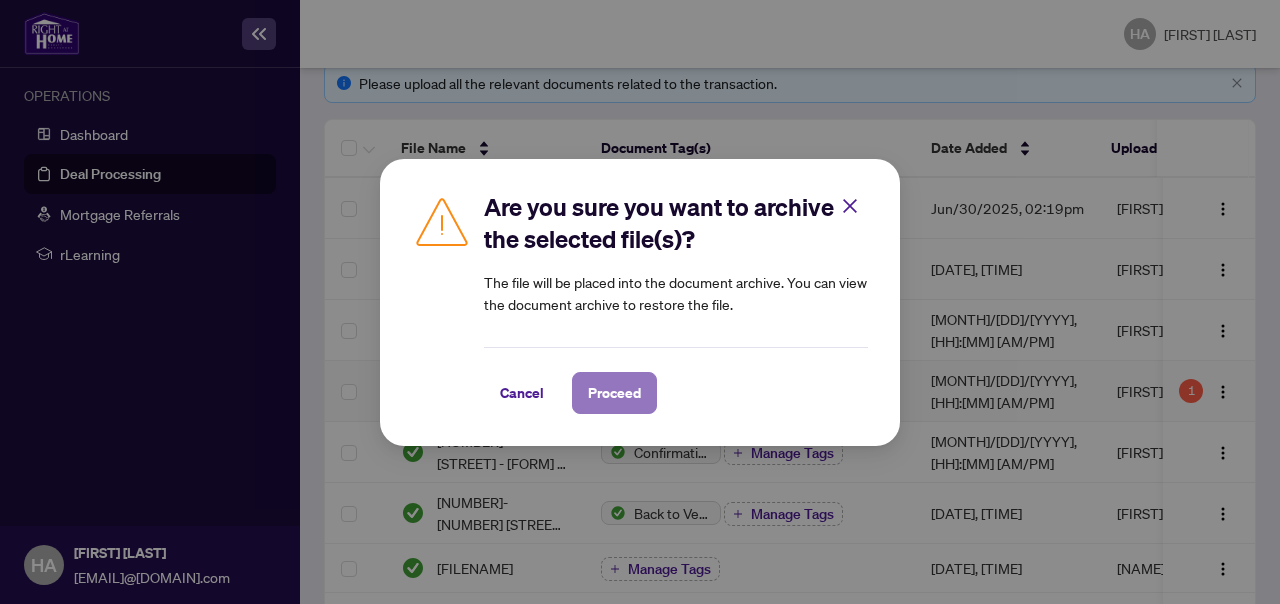 click on "Proceed" at bounding box center (614, 393) 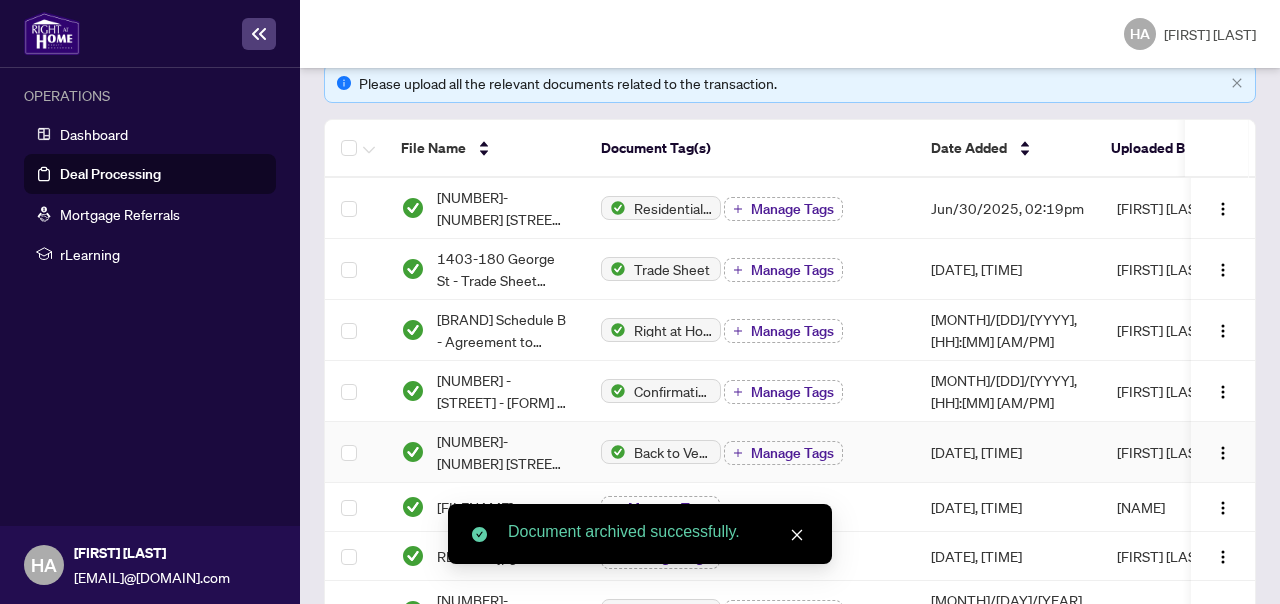 scroll, scrollTop: 913, scrollLeft: 0, axis: vertical 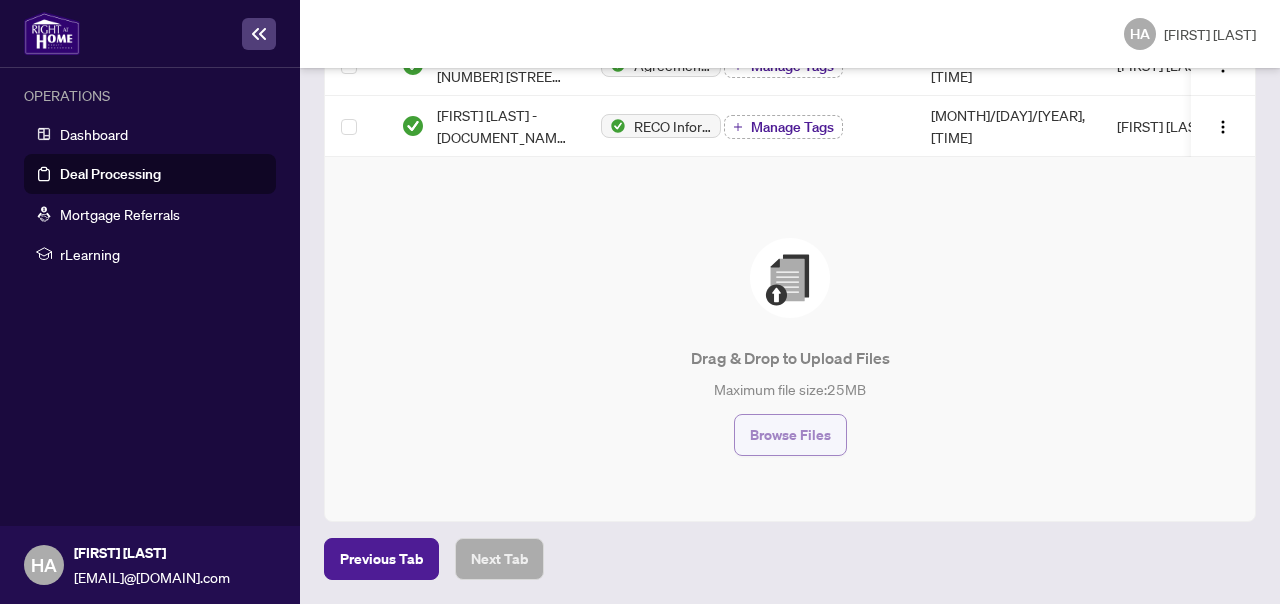 click on "Browse Files" at bounding box center (790, 435) 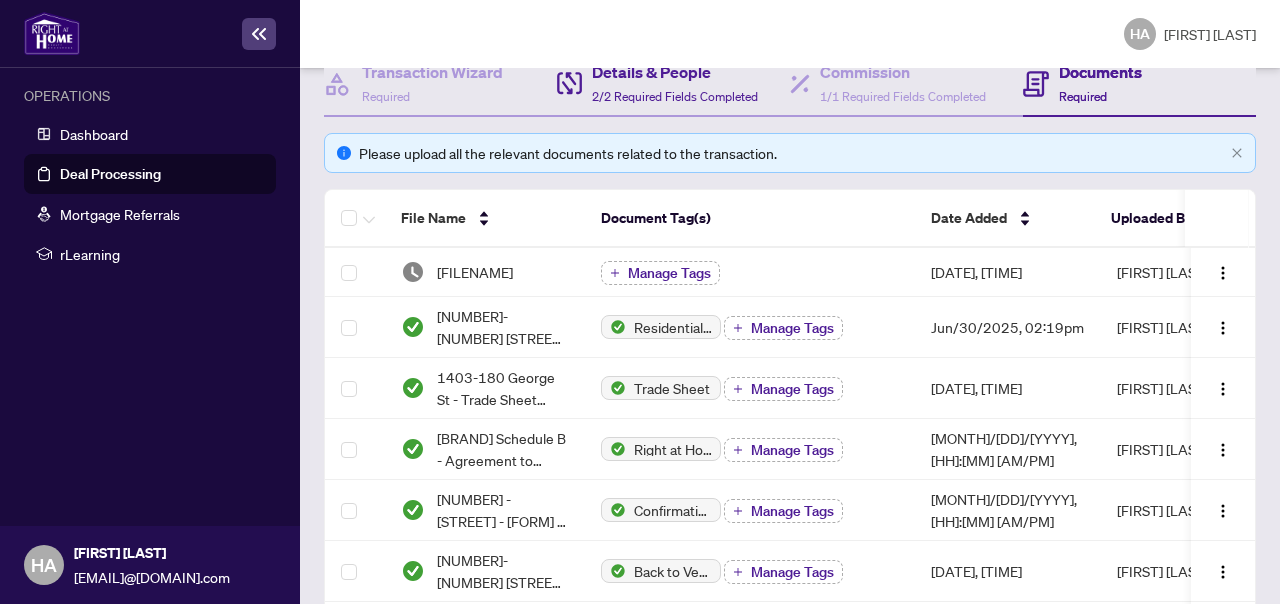 scroll, scrollTop: 280, scrollLeft: 0, axis: vertical 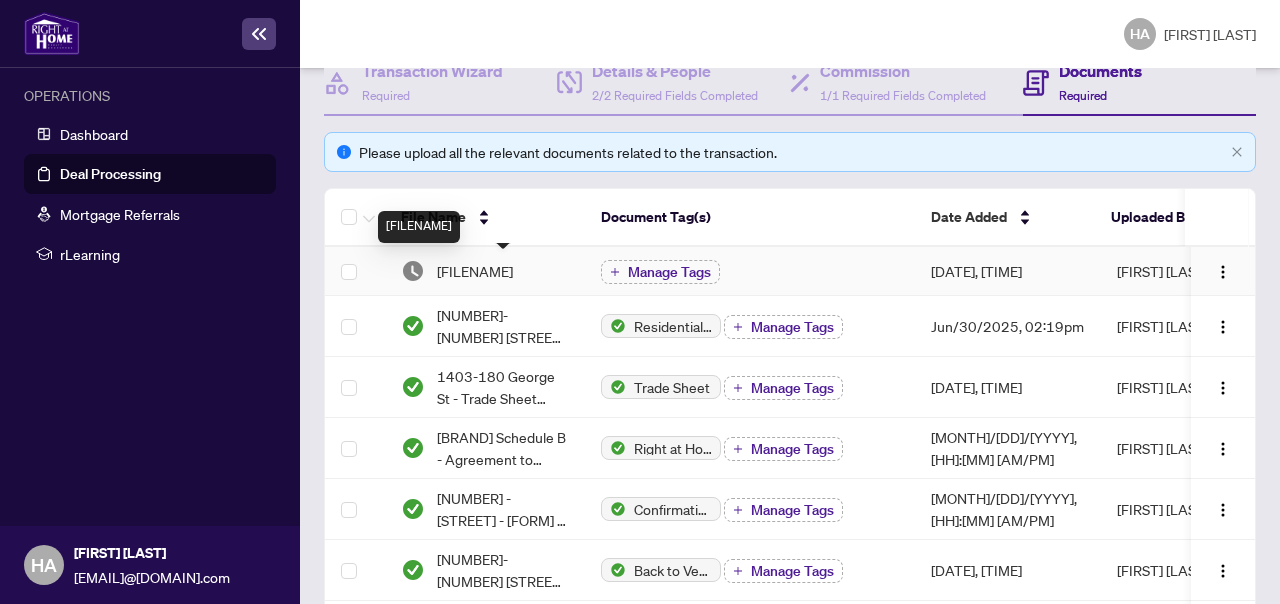 click on "[FILENAME]" at bounding box center (475, 271) 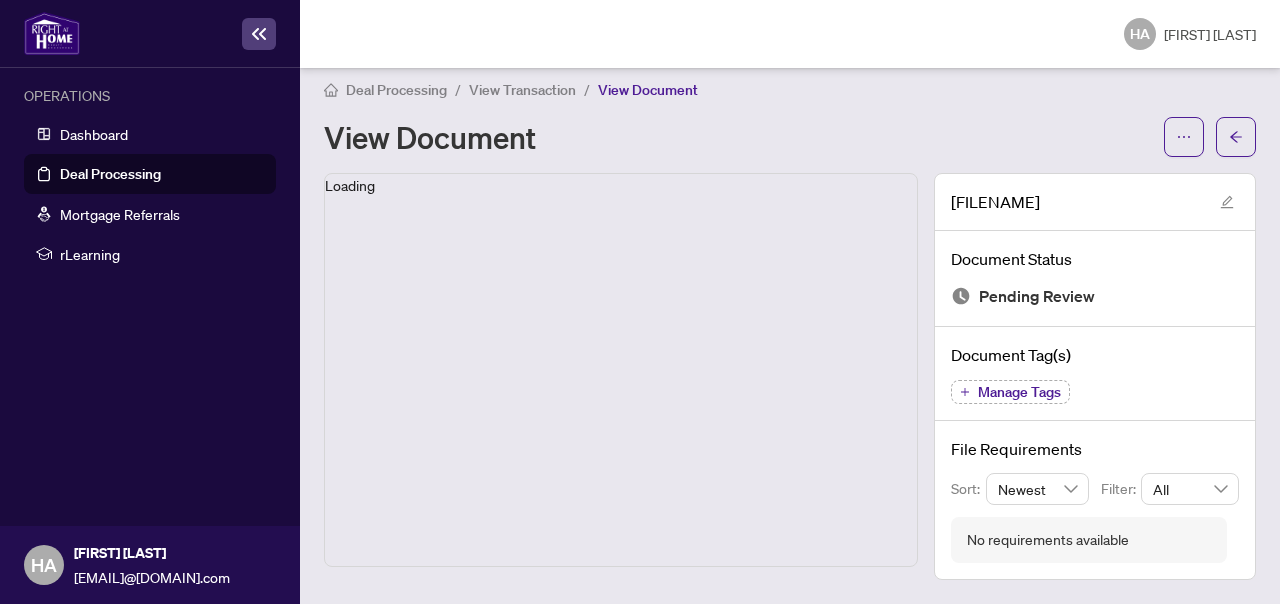 scroll, scrollTop: 14, scrollLeft: 0, axis: vertical 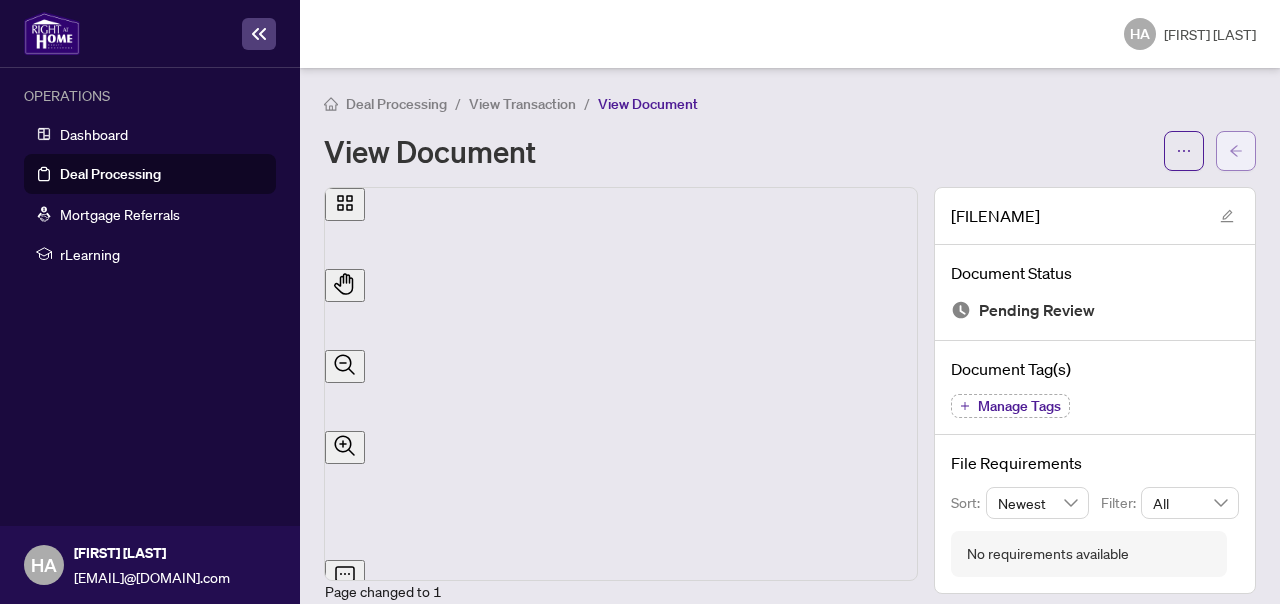 click at bounding box center (1236, 150) 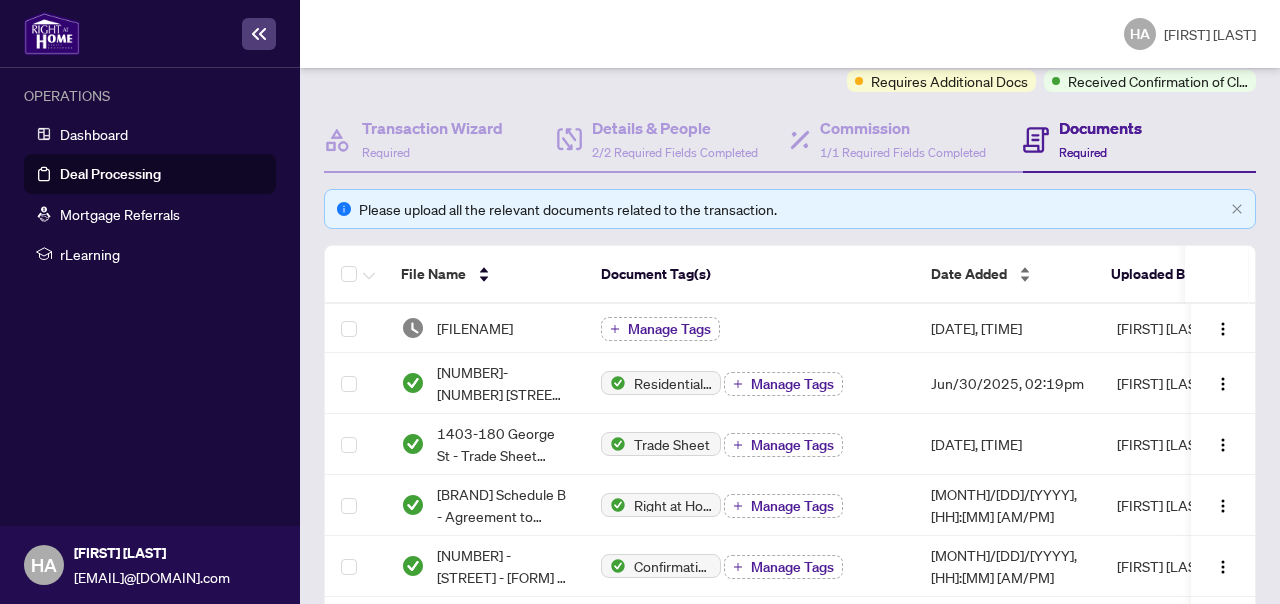 scroll, scrollTop: 279, scrollLeft: 0, axis: vertical 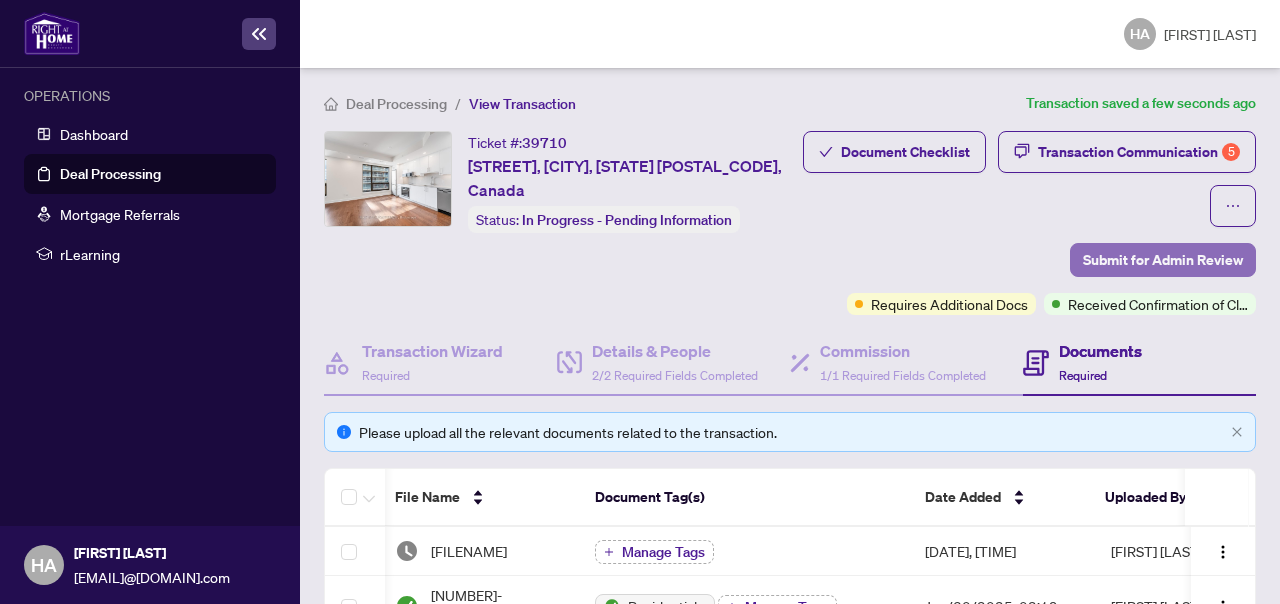 click on "Submit for Admin Review" at bounding box center [1163, 260] 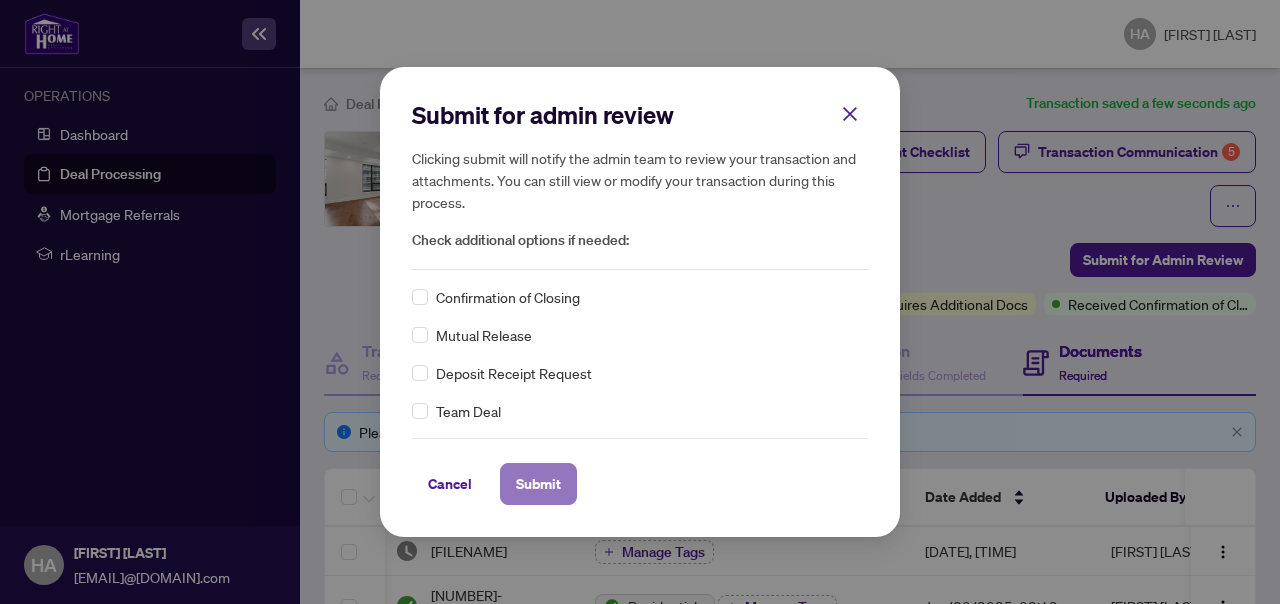 click on "Submit" at bounding box center [538, 484] 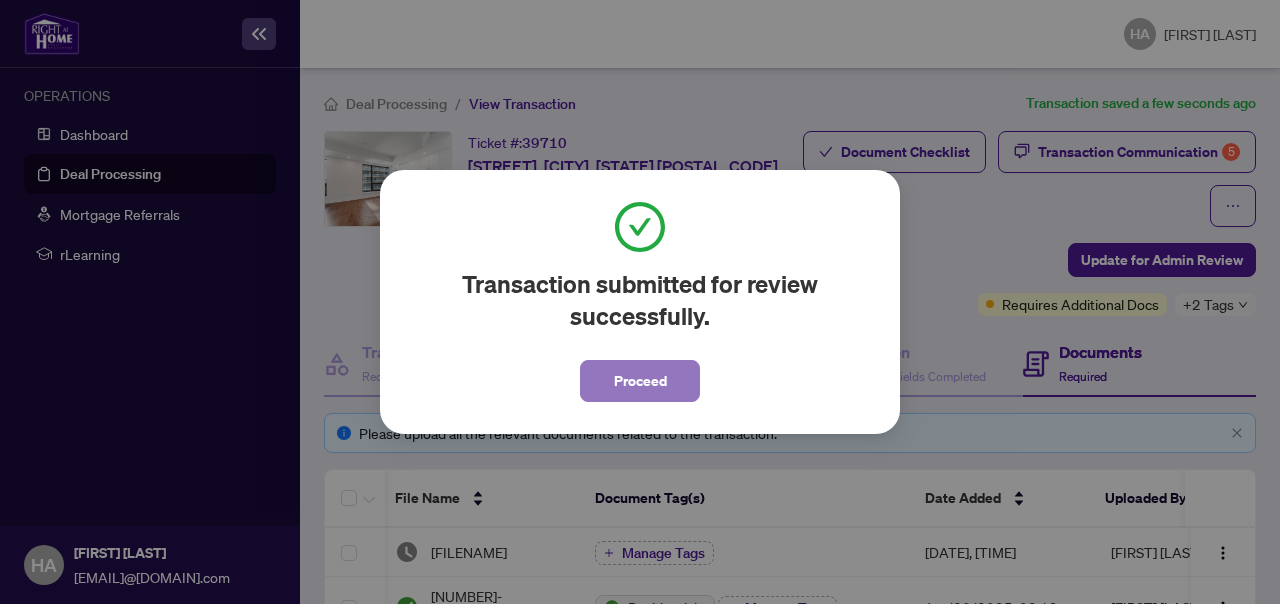 click on "Proceed" at bounding box center (640, 381) 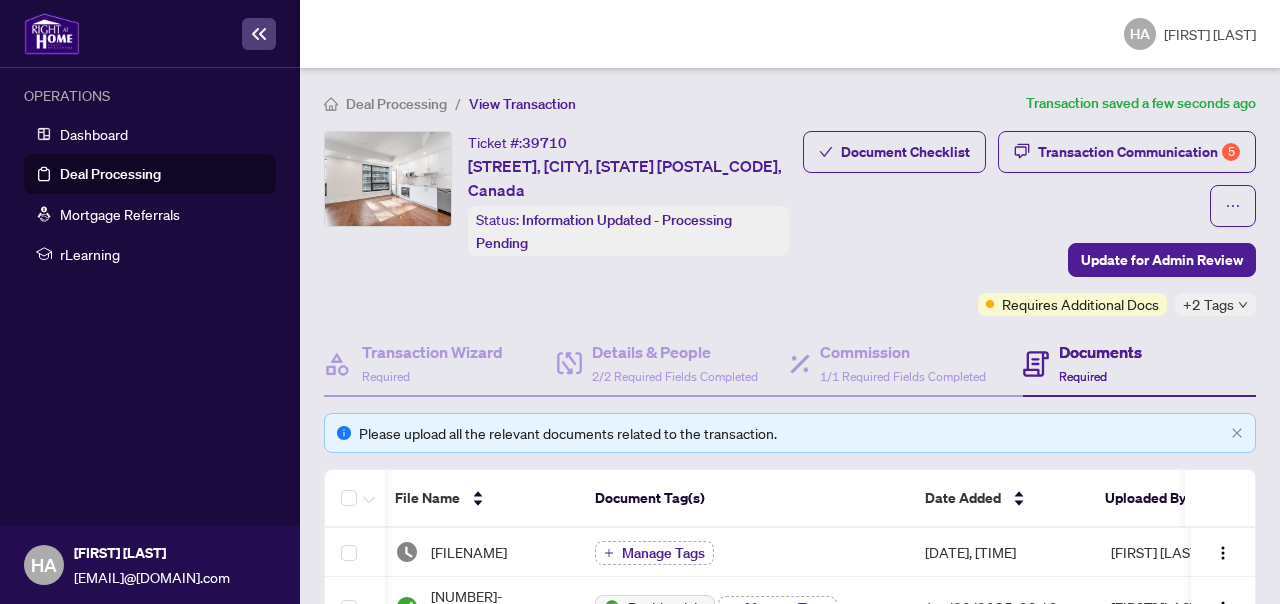 scroll, scrollTop: 245, scrollLeft: 0, axis: vertical 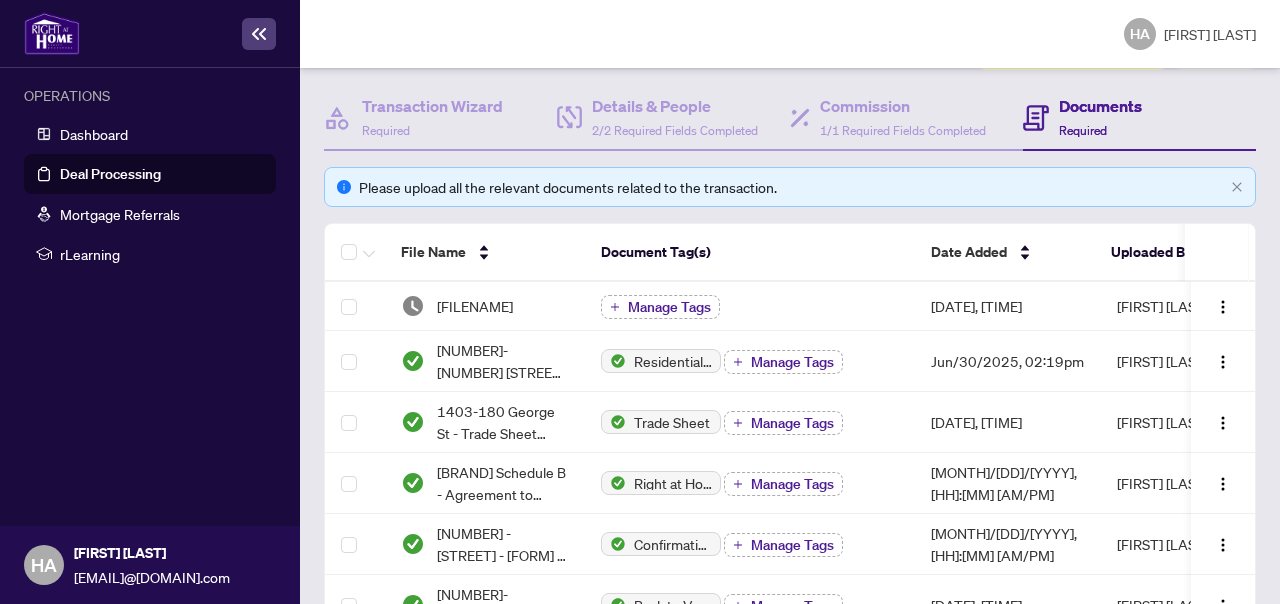 click on "Deal Processing" at bounding box center [110, 174] 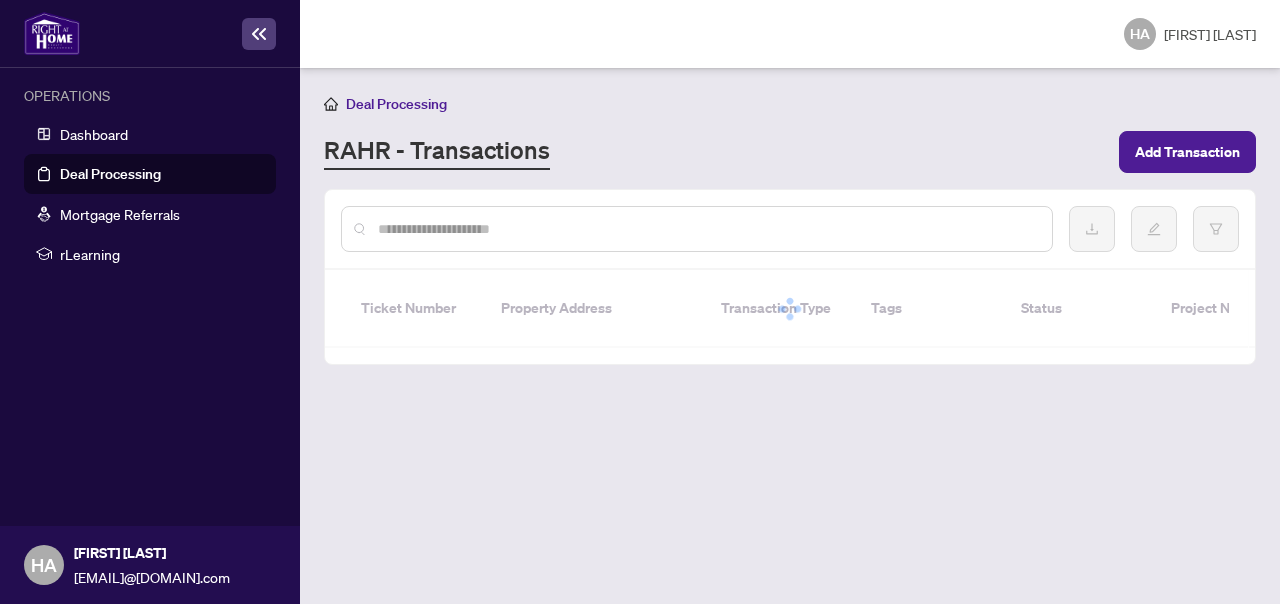 scroll, scrollTop: 0, scrollLeft: 0, axis: both 